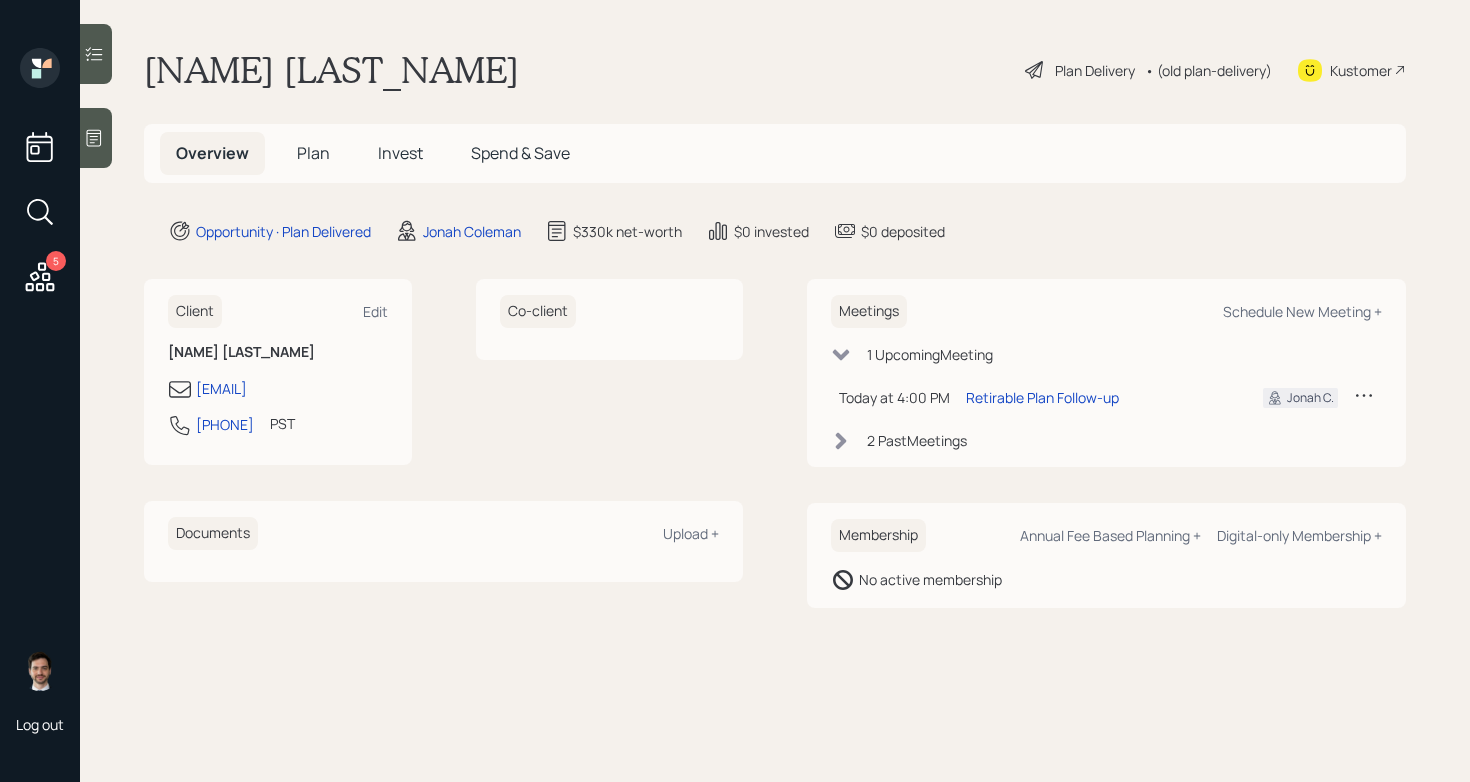 scroll, scrollTop: 0, scrollLeft: 0, axis: both 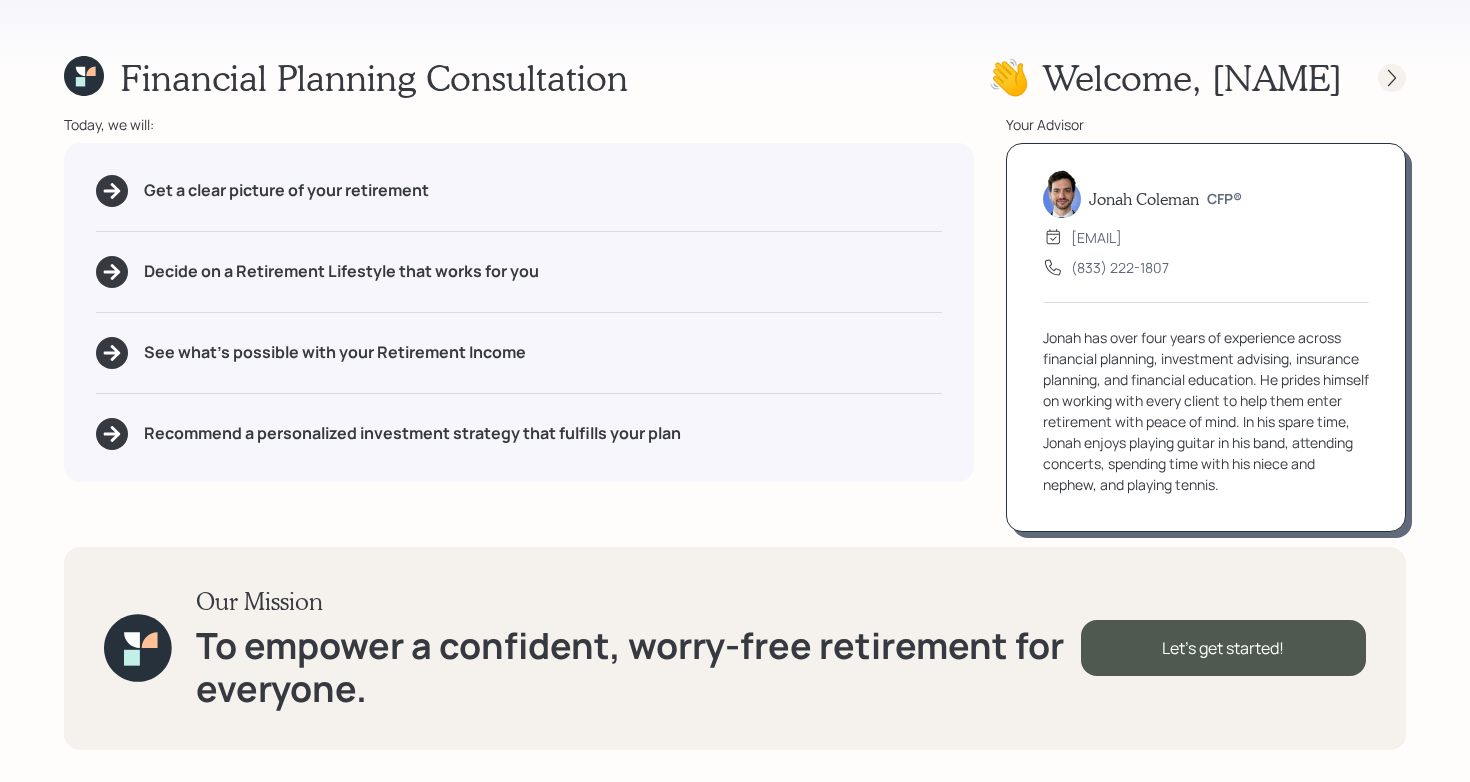 click 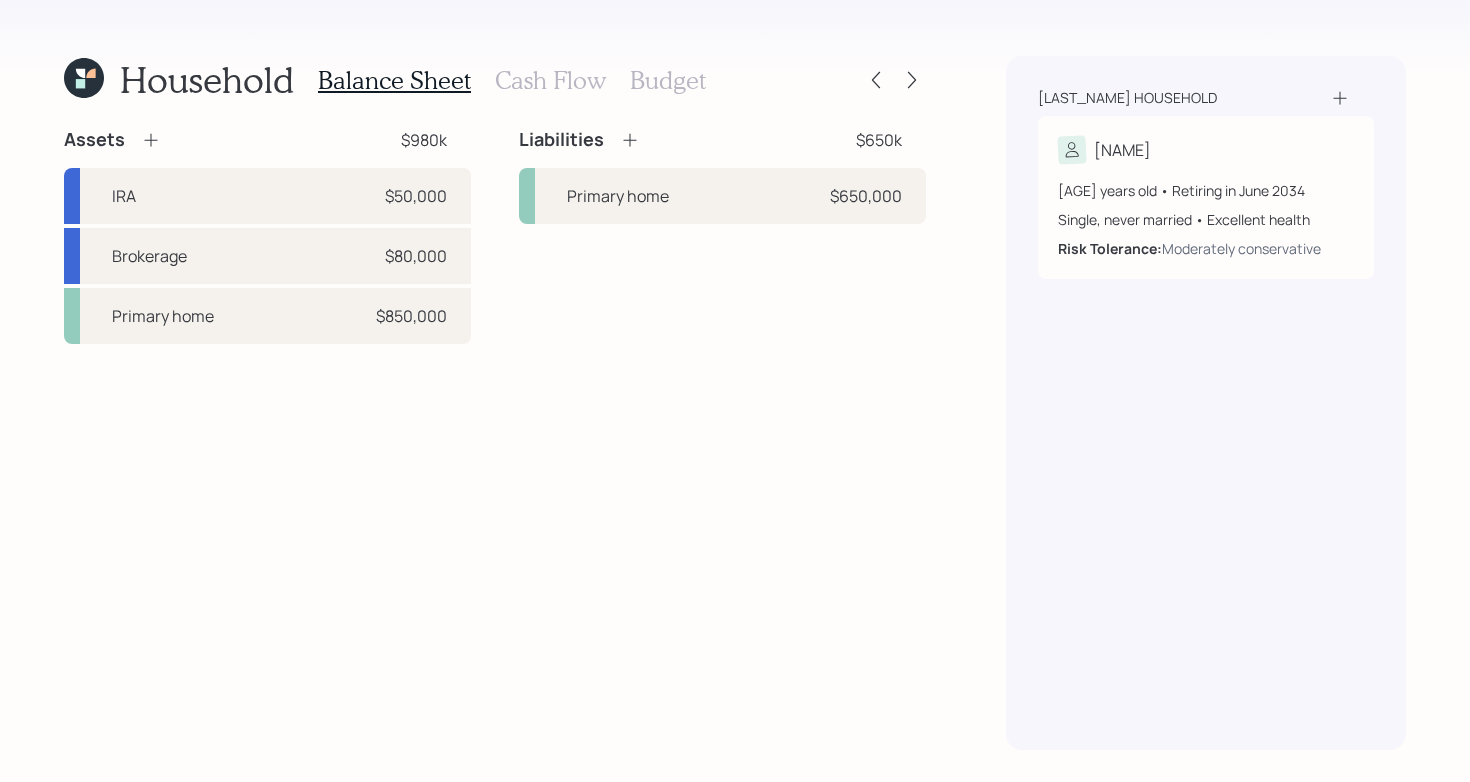 click on "Budget" at bounding box center (668, 80) 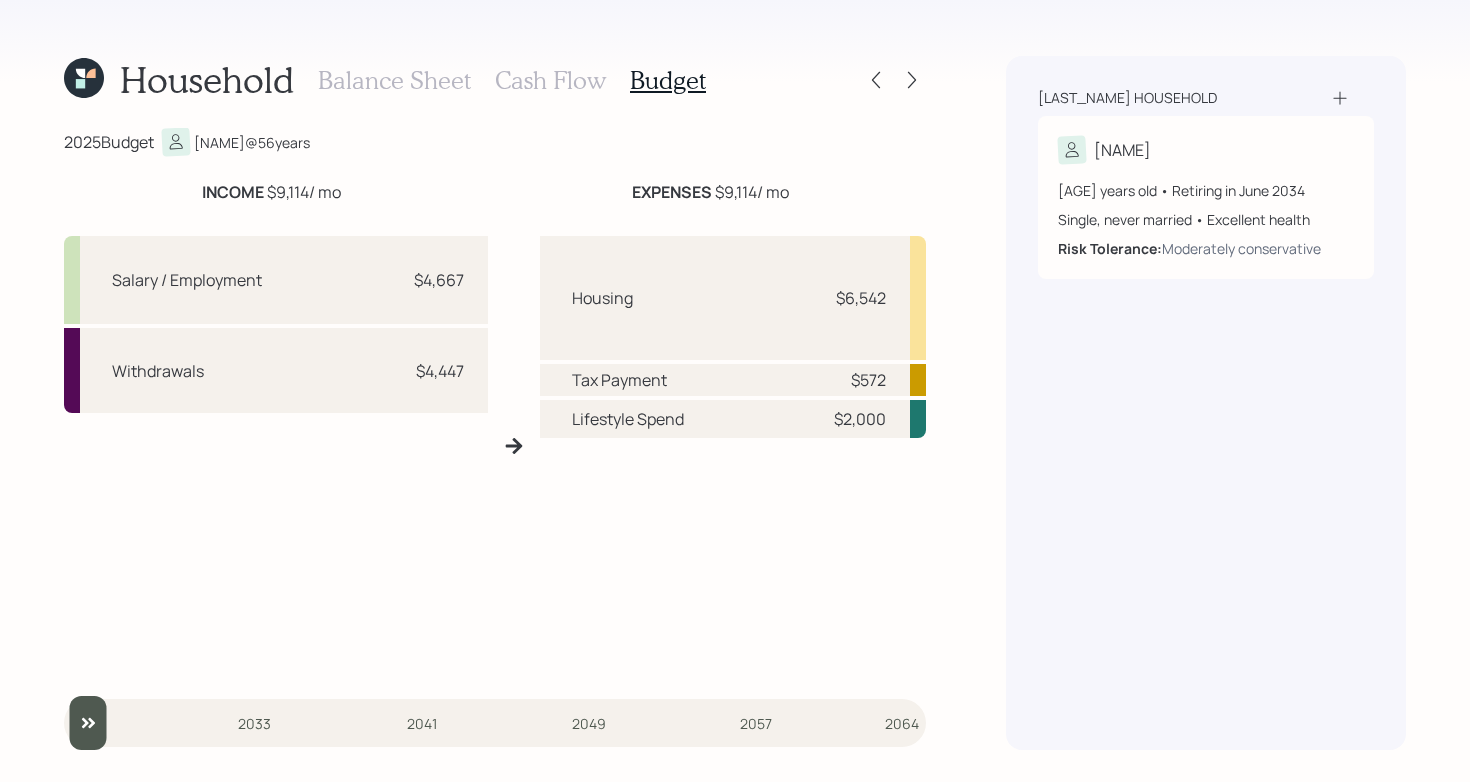 click on "Cash Flow" at bounding box center (550, 80) 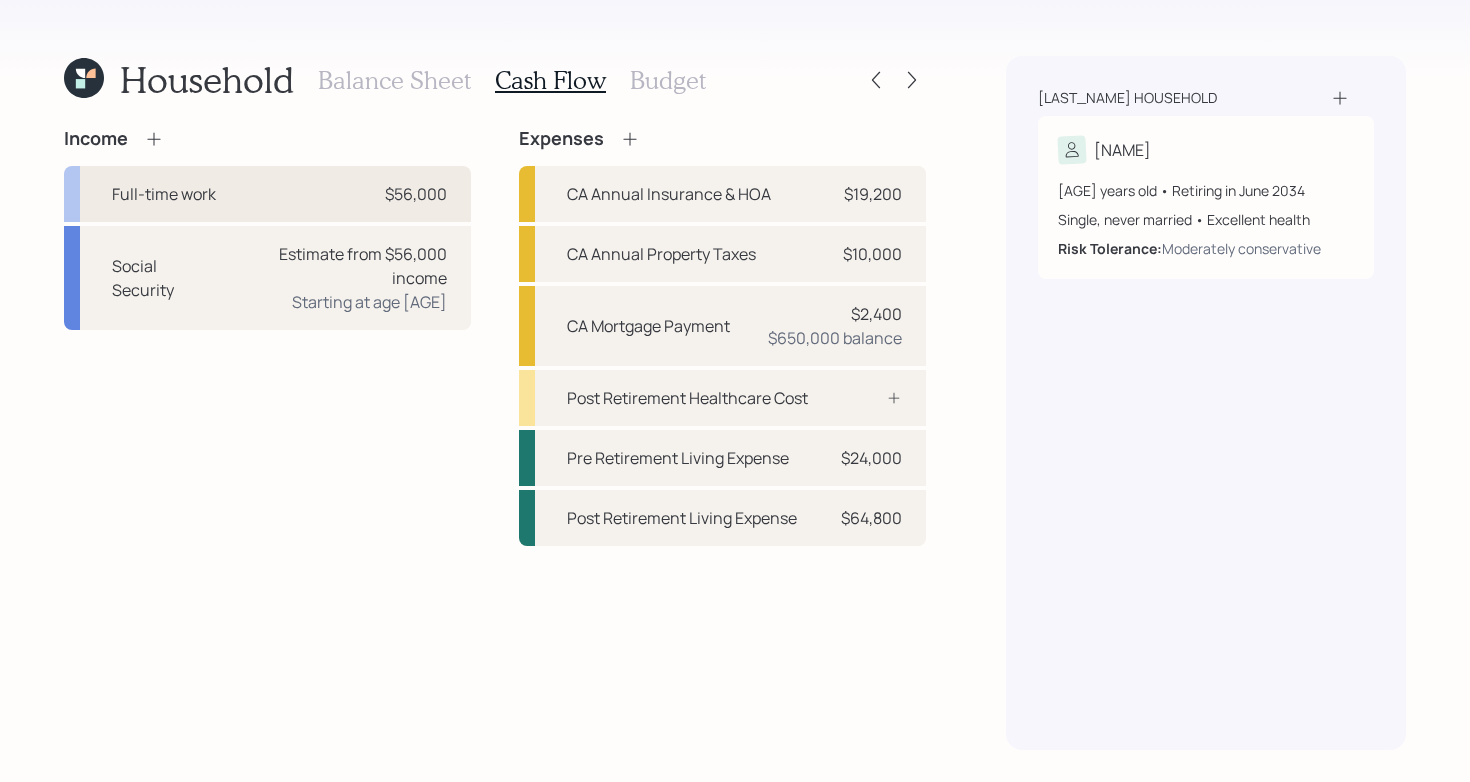 click on "Full-time work $56,000" at bounding box center [267, 194] 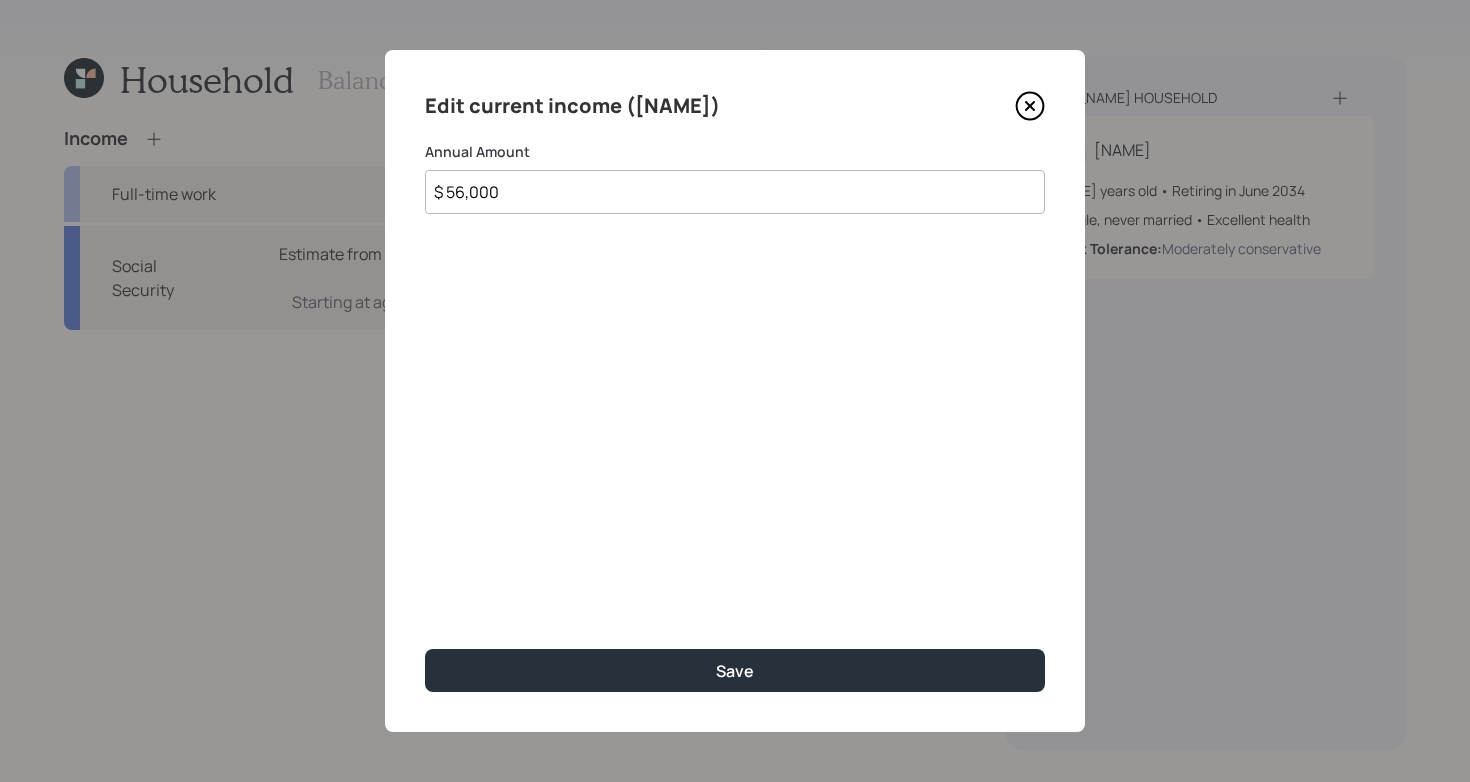 click 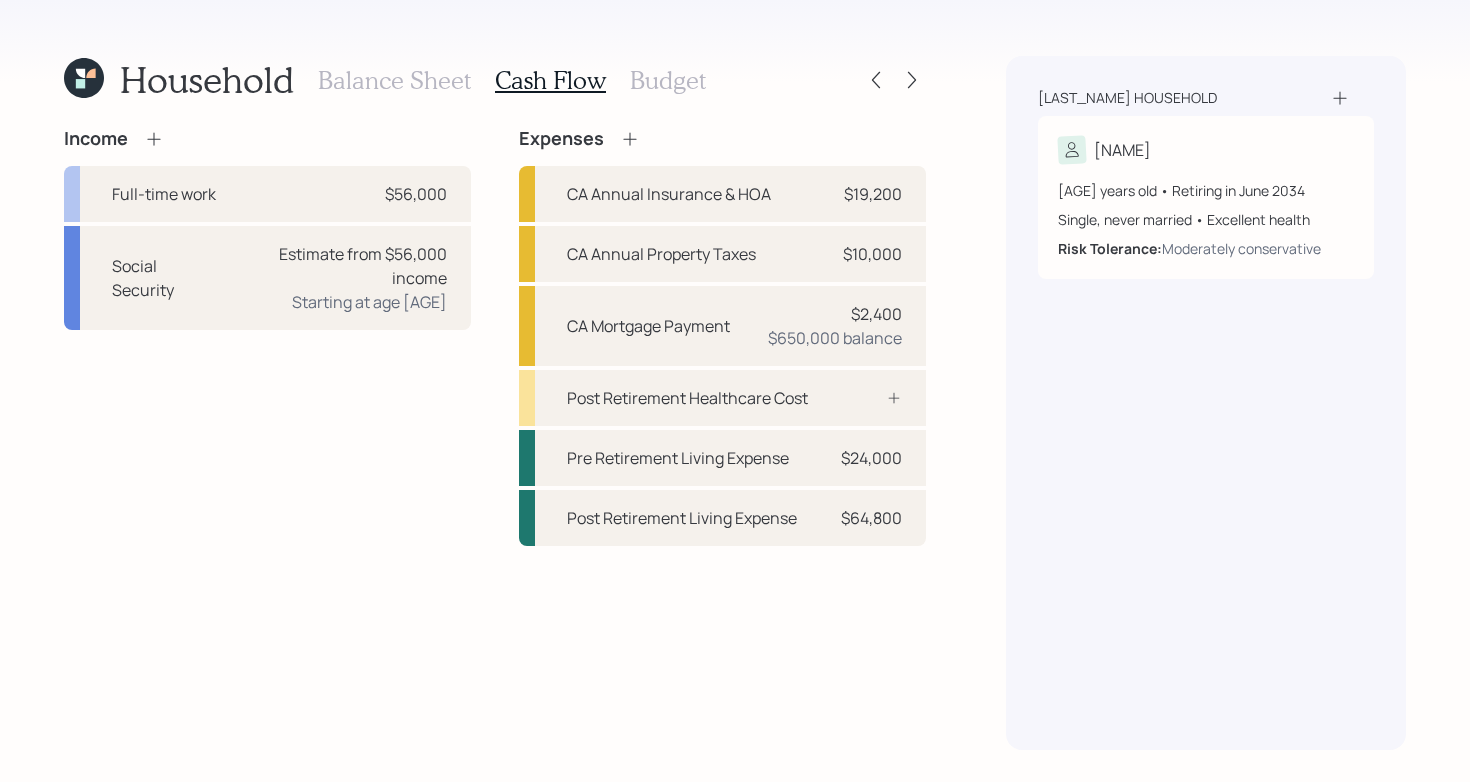 click on "Balance Sheet" at bounding box center (394, 80) 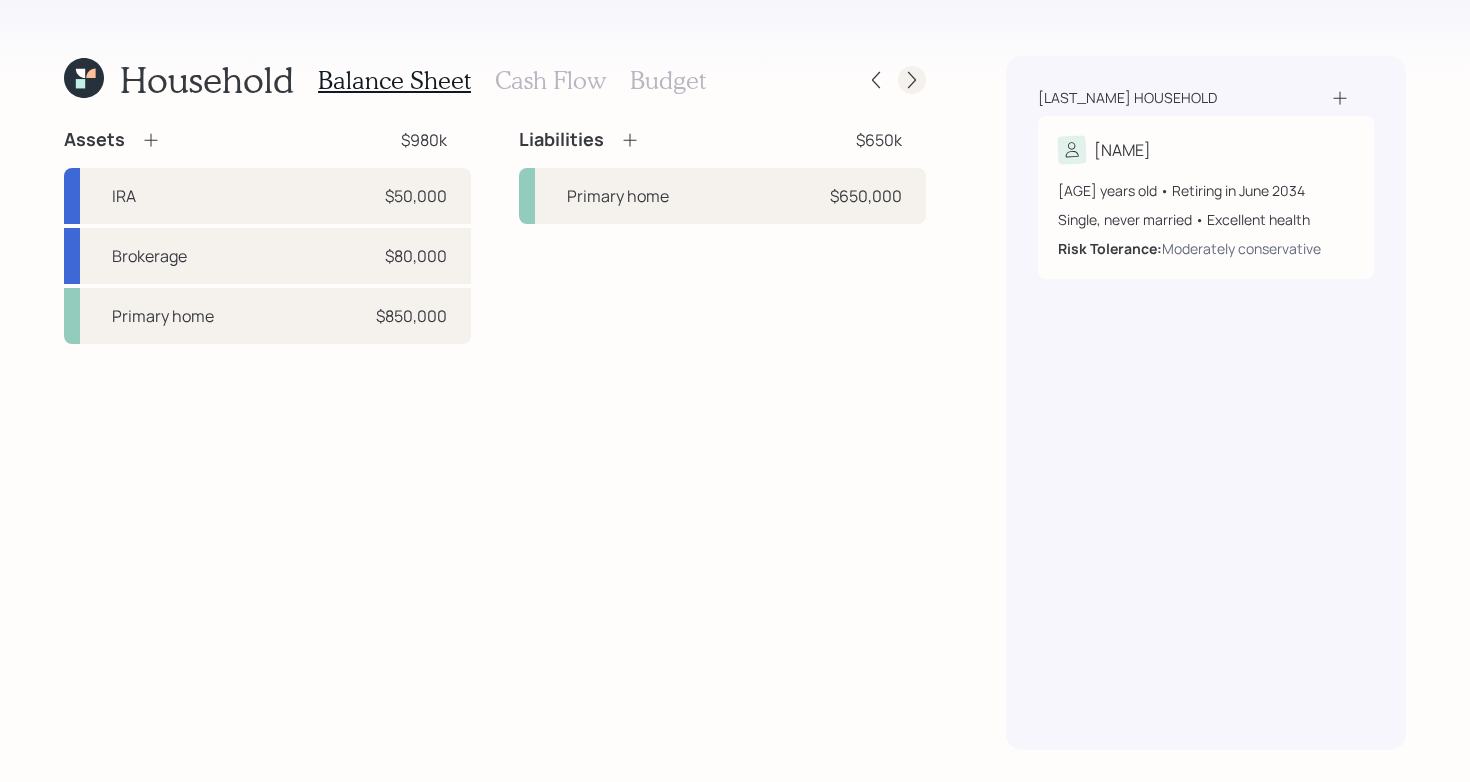click 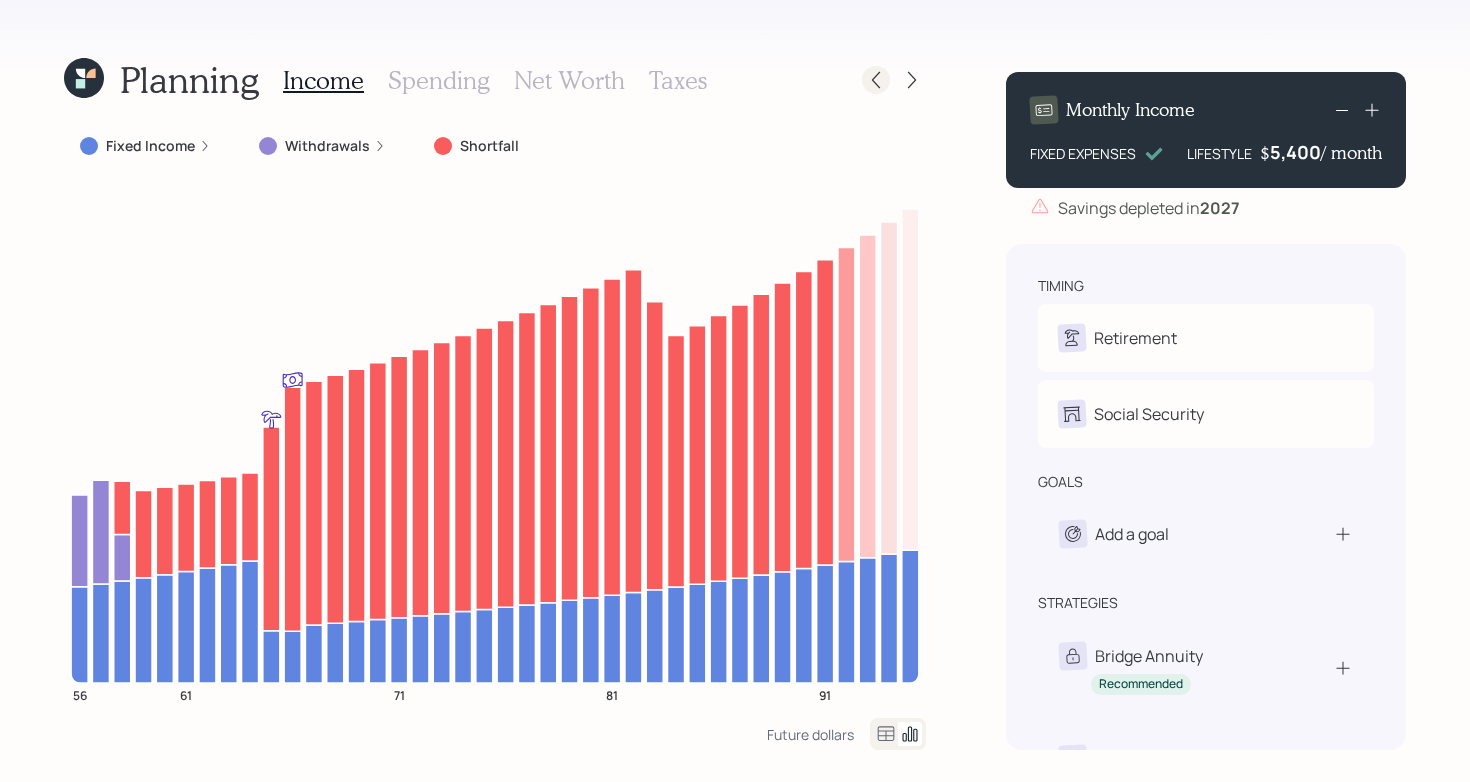 click 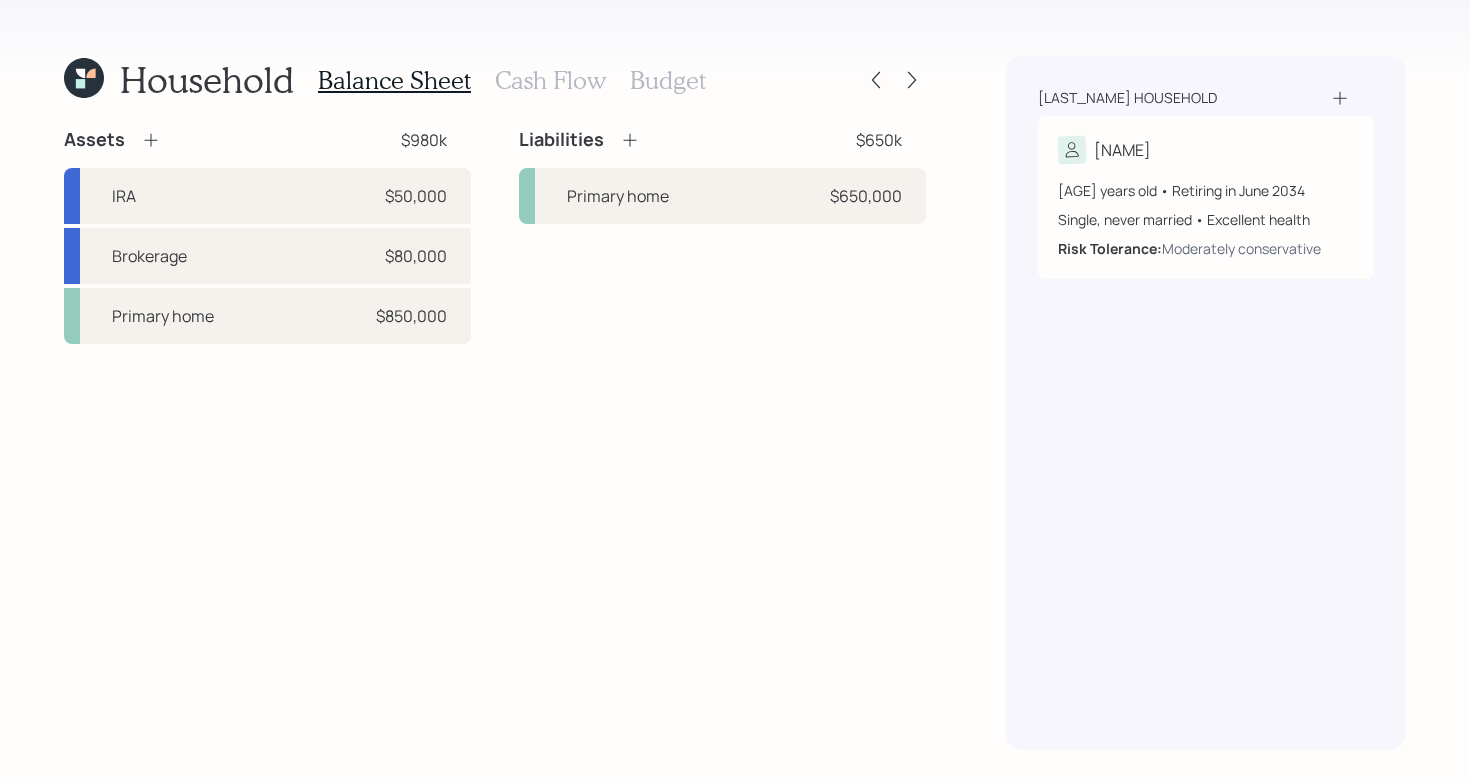 click on "Cash Flow" at bounding box center [550, 80] 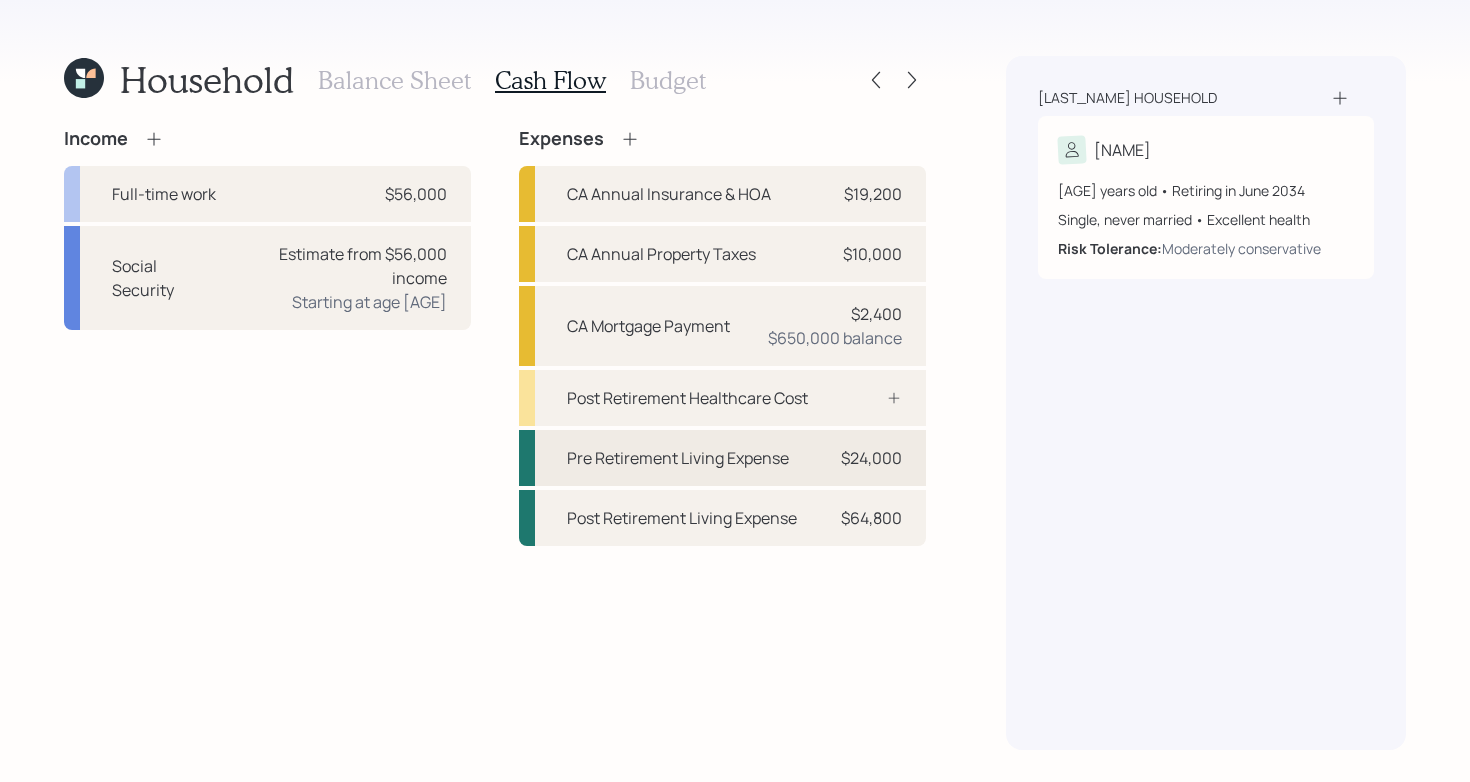 click on "Pre Retirement Living Expense $24,000" at bounding box center (722, 458) 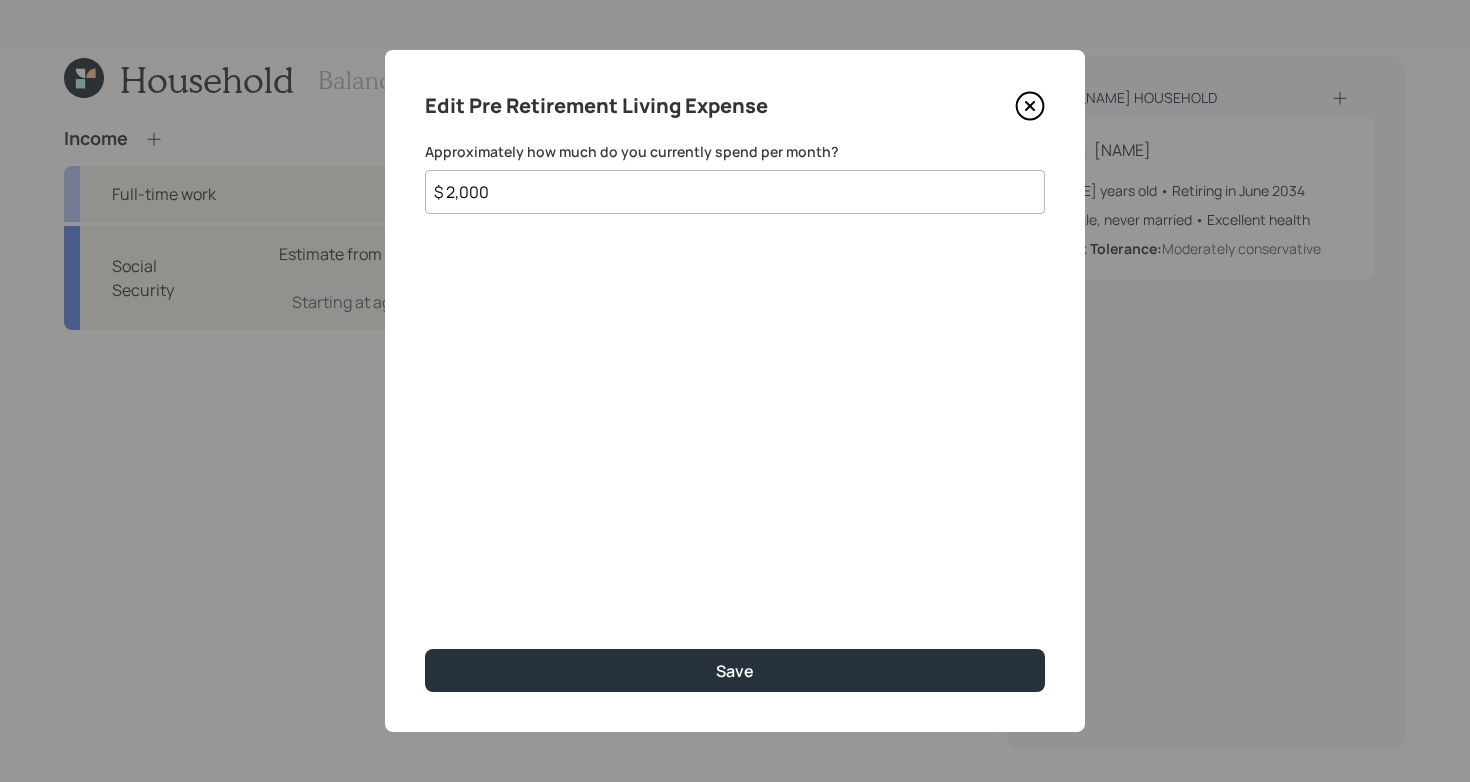 click 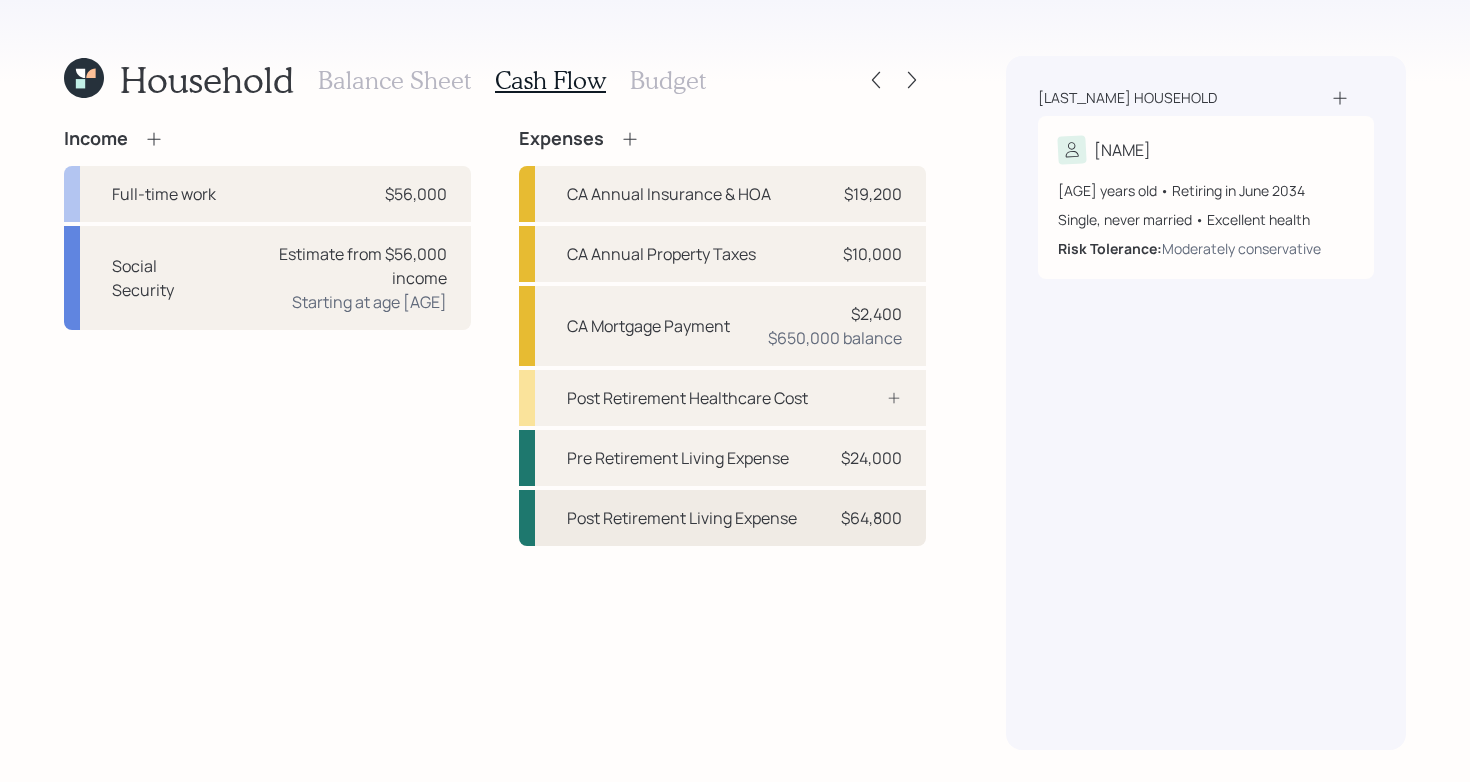 click on "Post Retirement Living Expense" at bounding box center [682, 518] 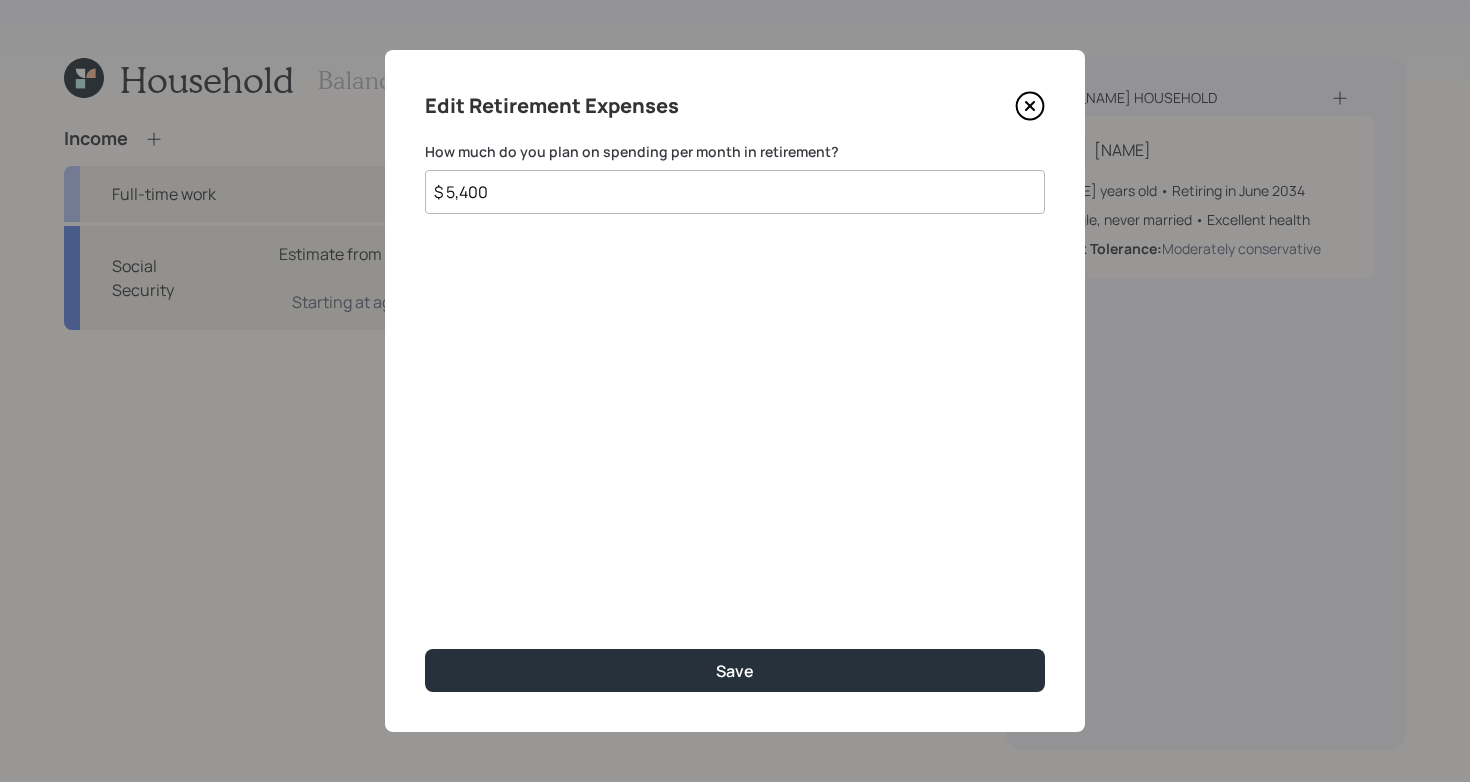 click 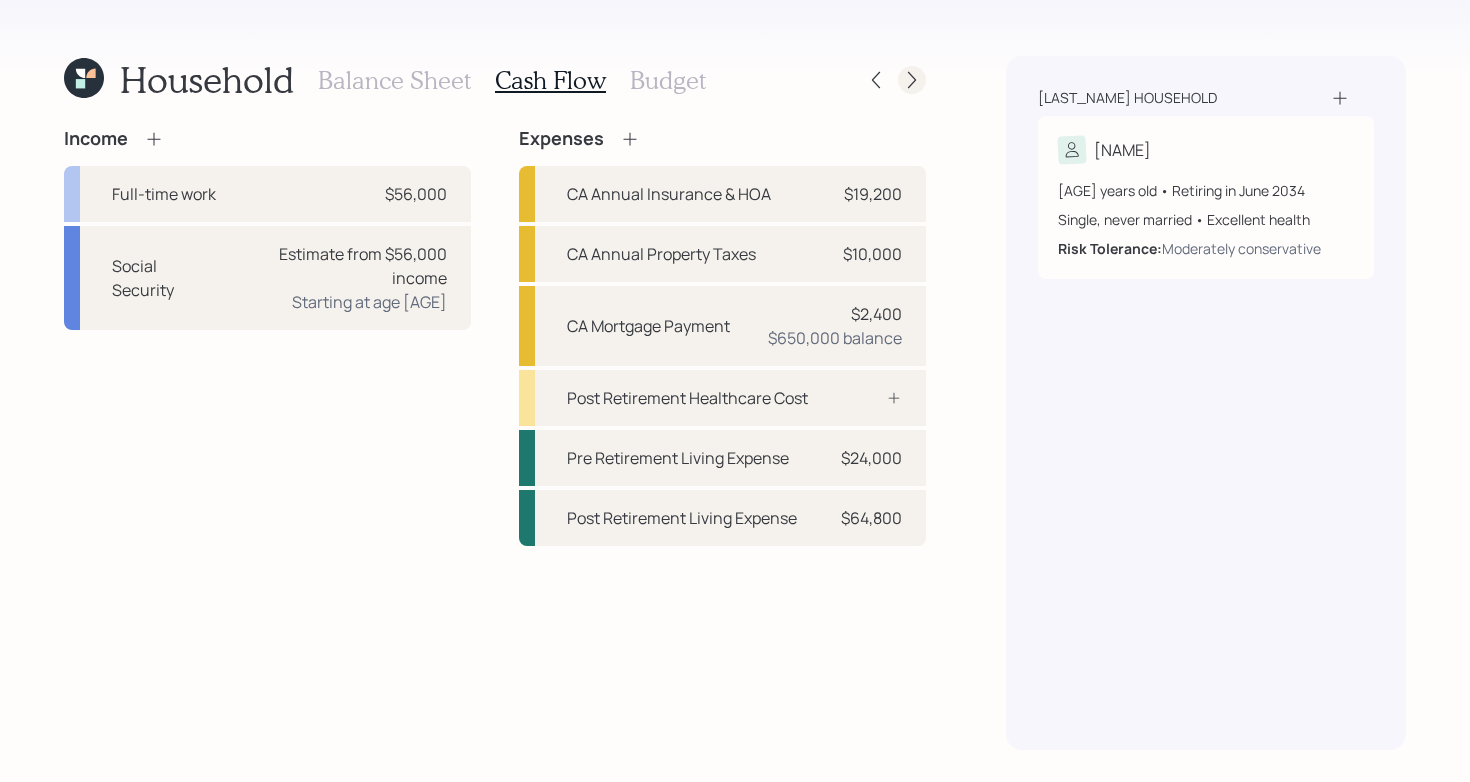 click 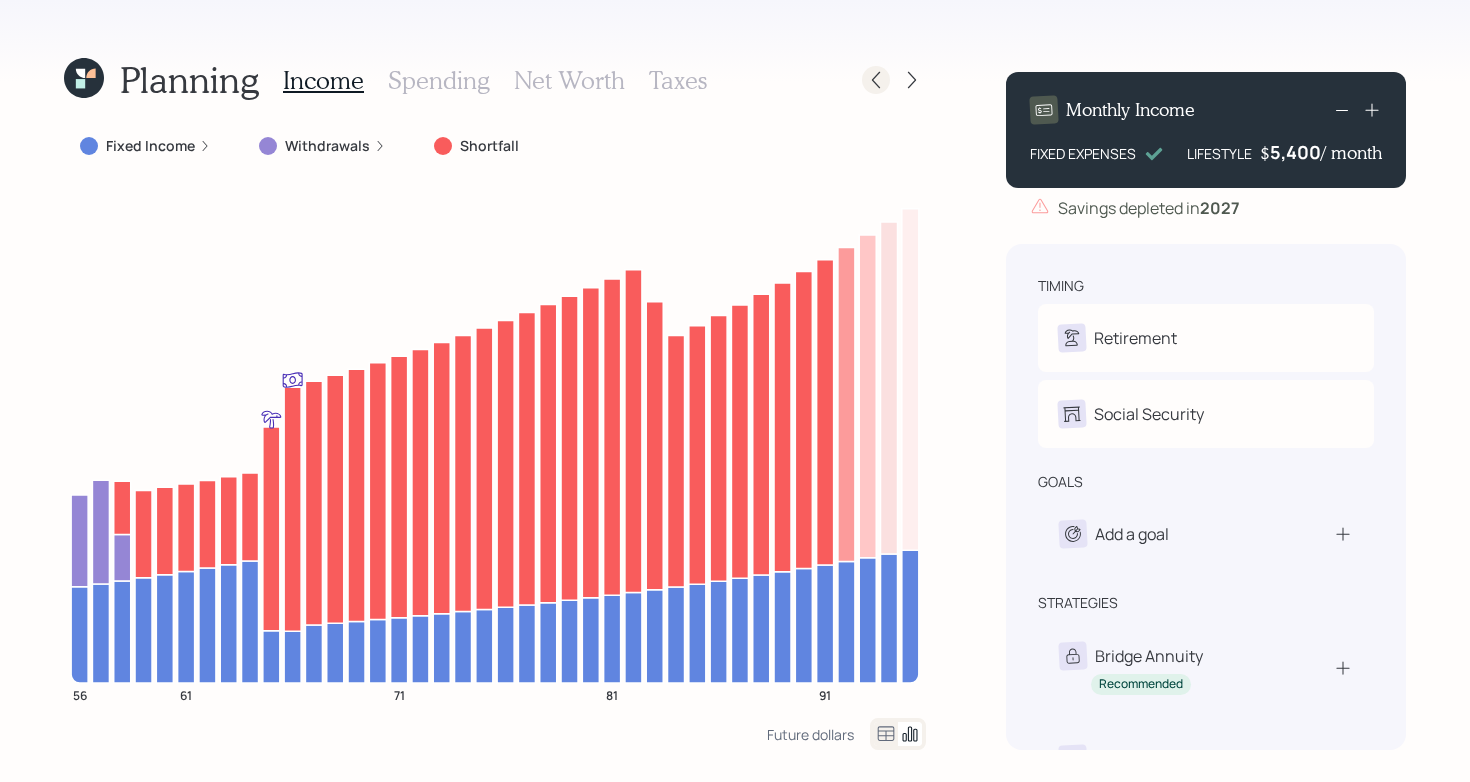 click 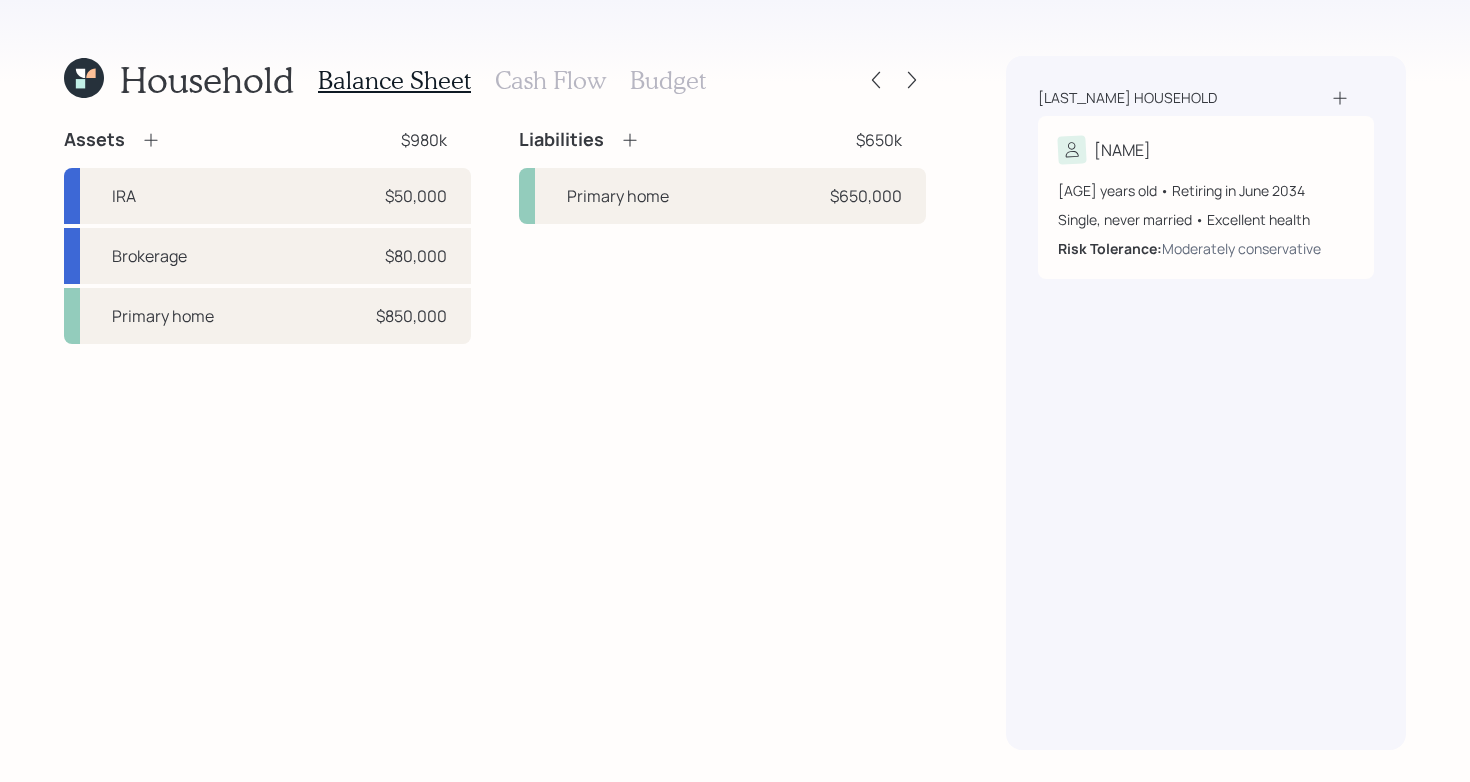 click 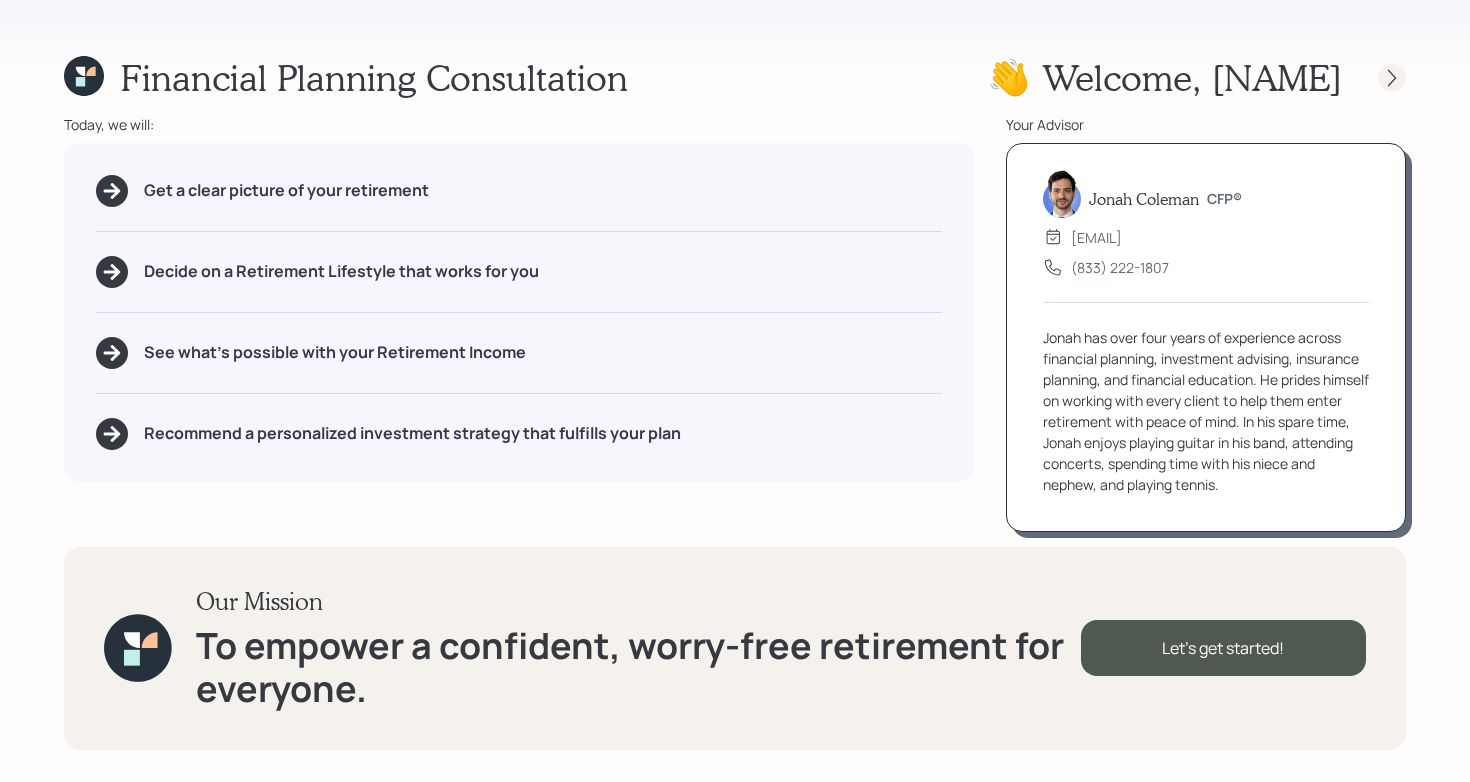 click 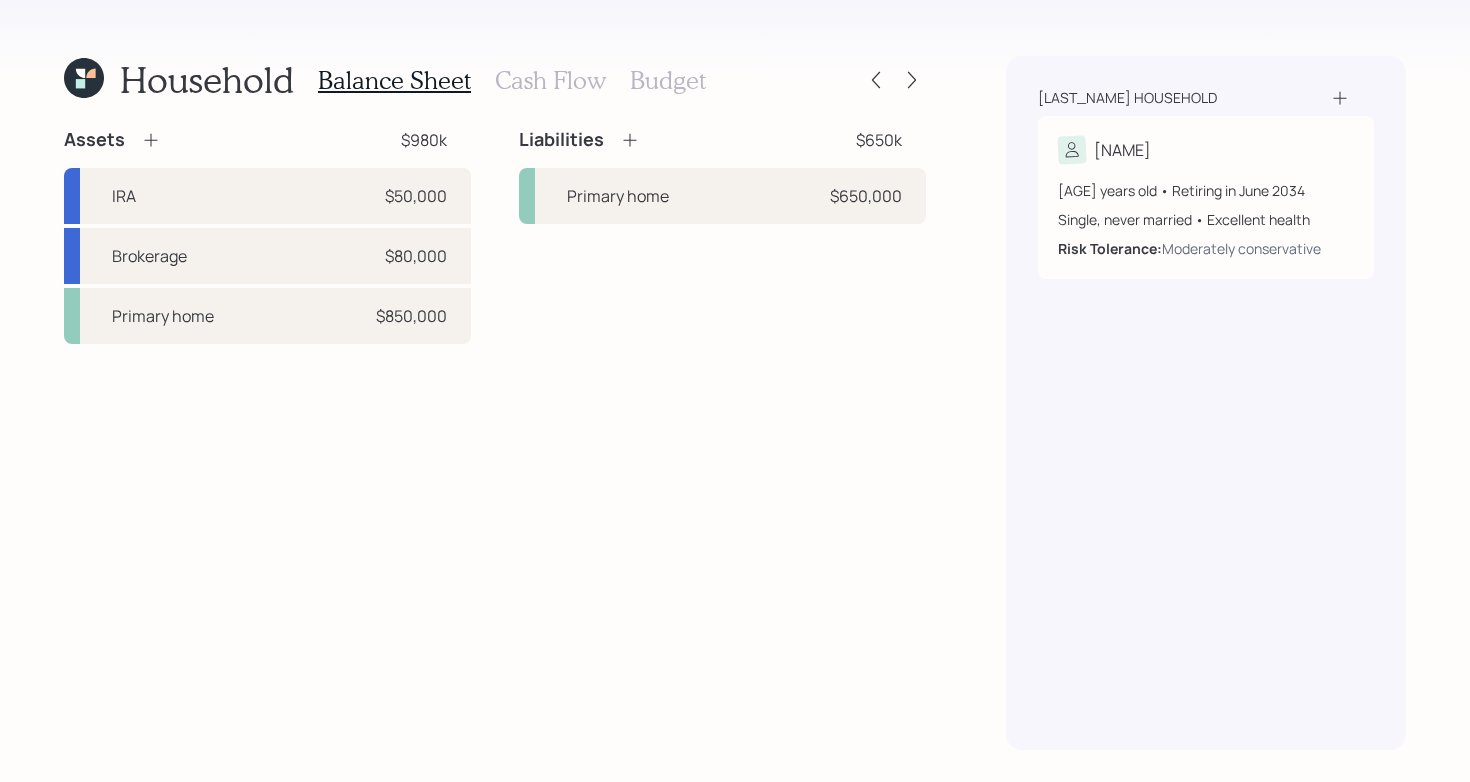 click on "Cash Flow" at bounding box center (550, 80) 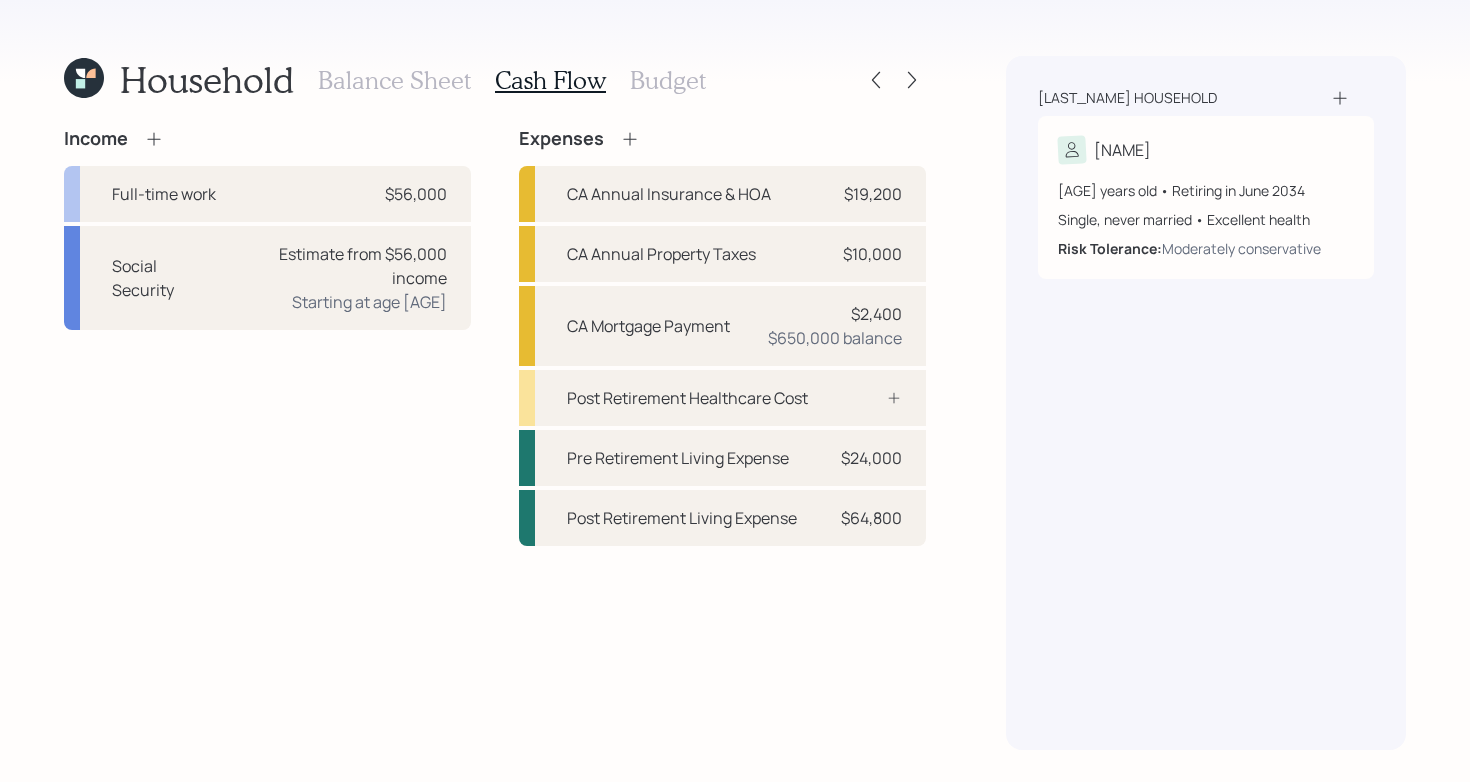 click 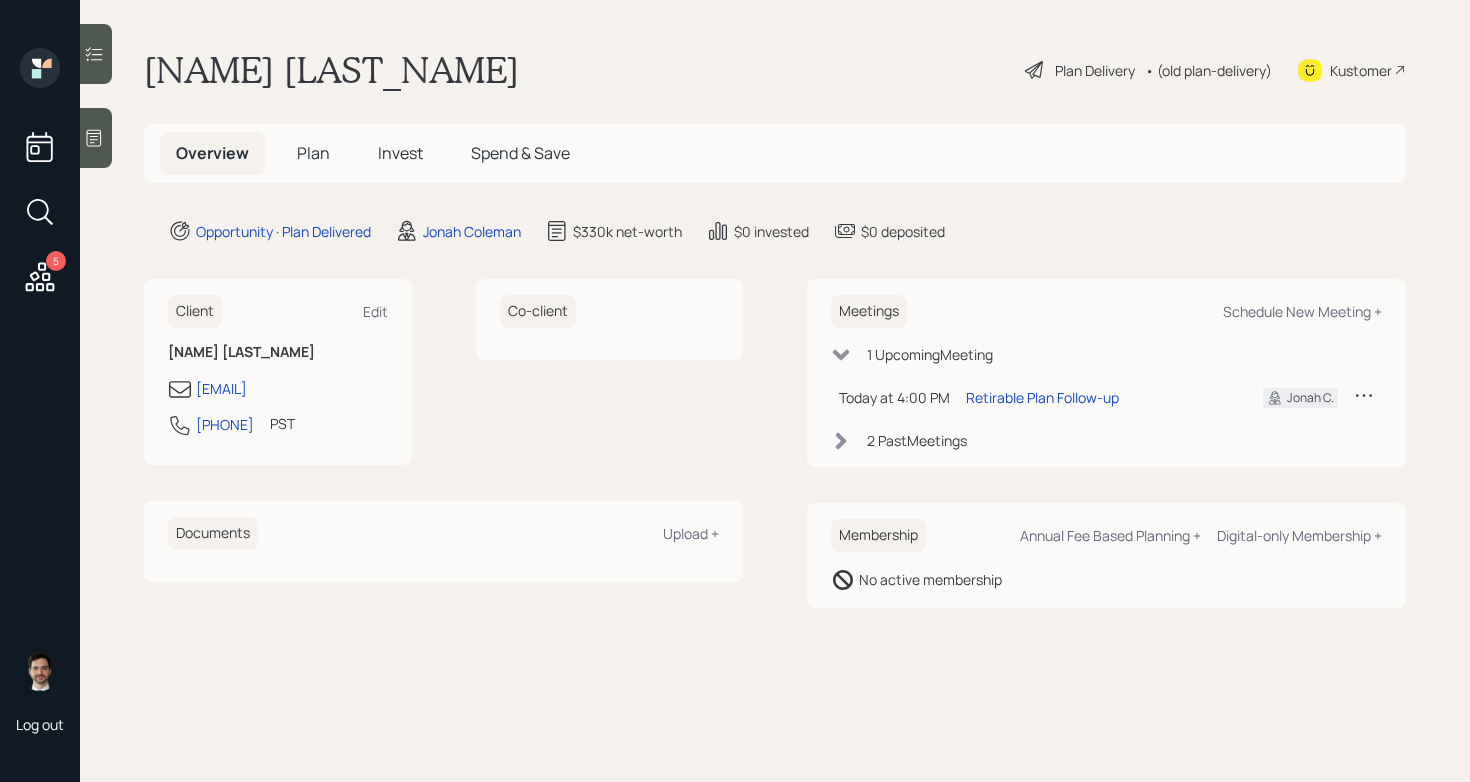 click on "Plan" at bounding box center (313, 153) 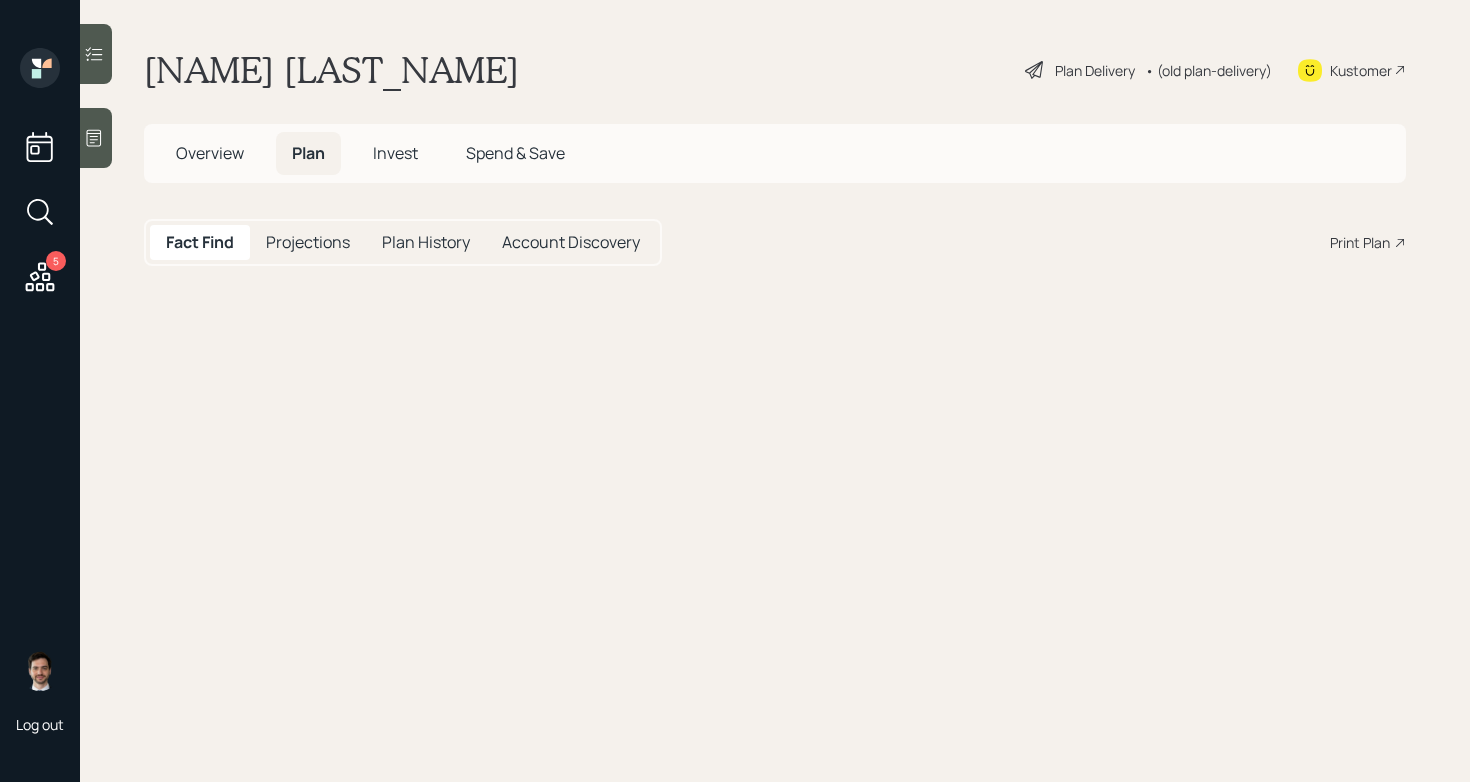 click on "Plan" at bounding box center (308, 153) 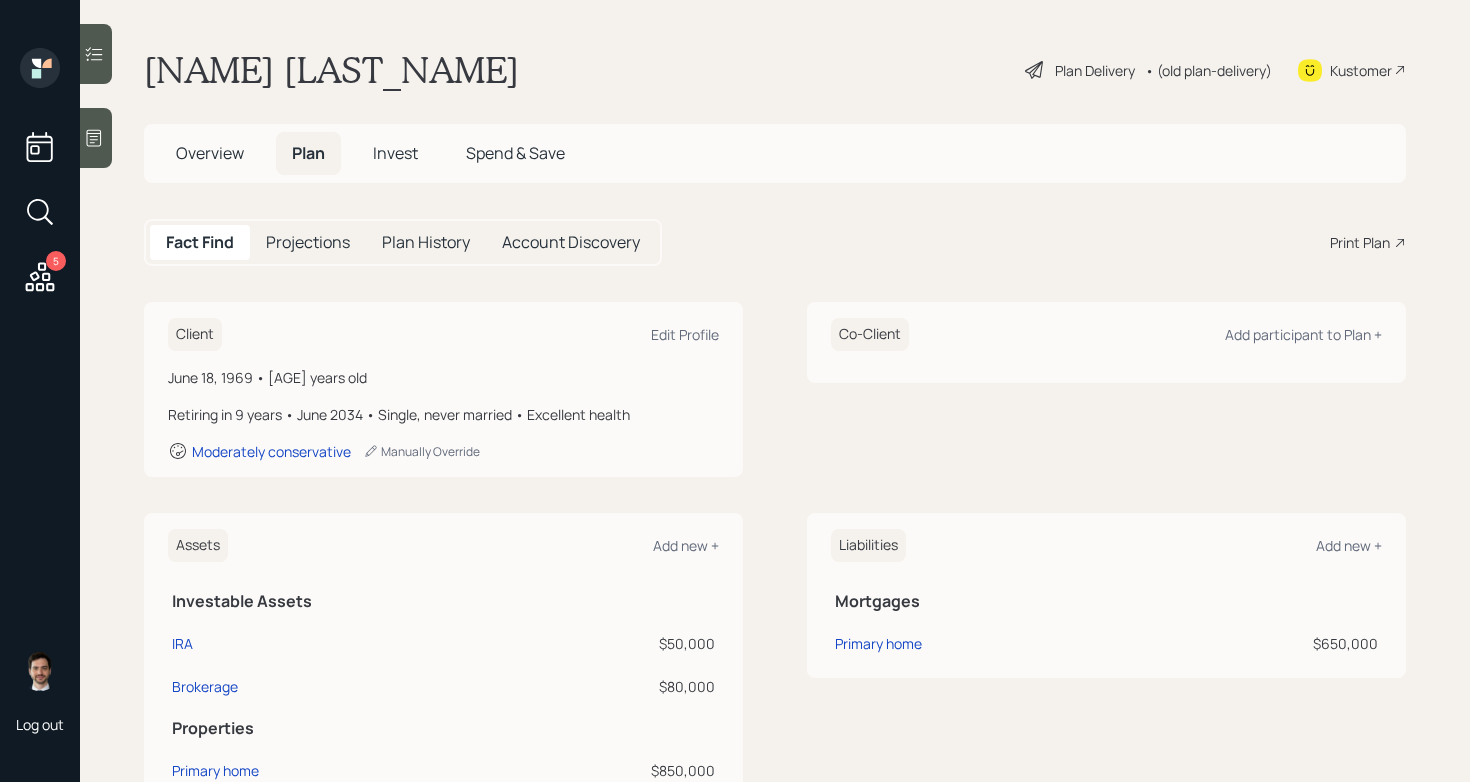click on "Plan Delivery" at bounding box center [1095, 70] 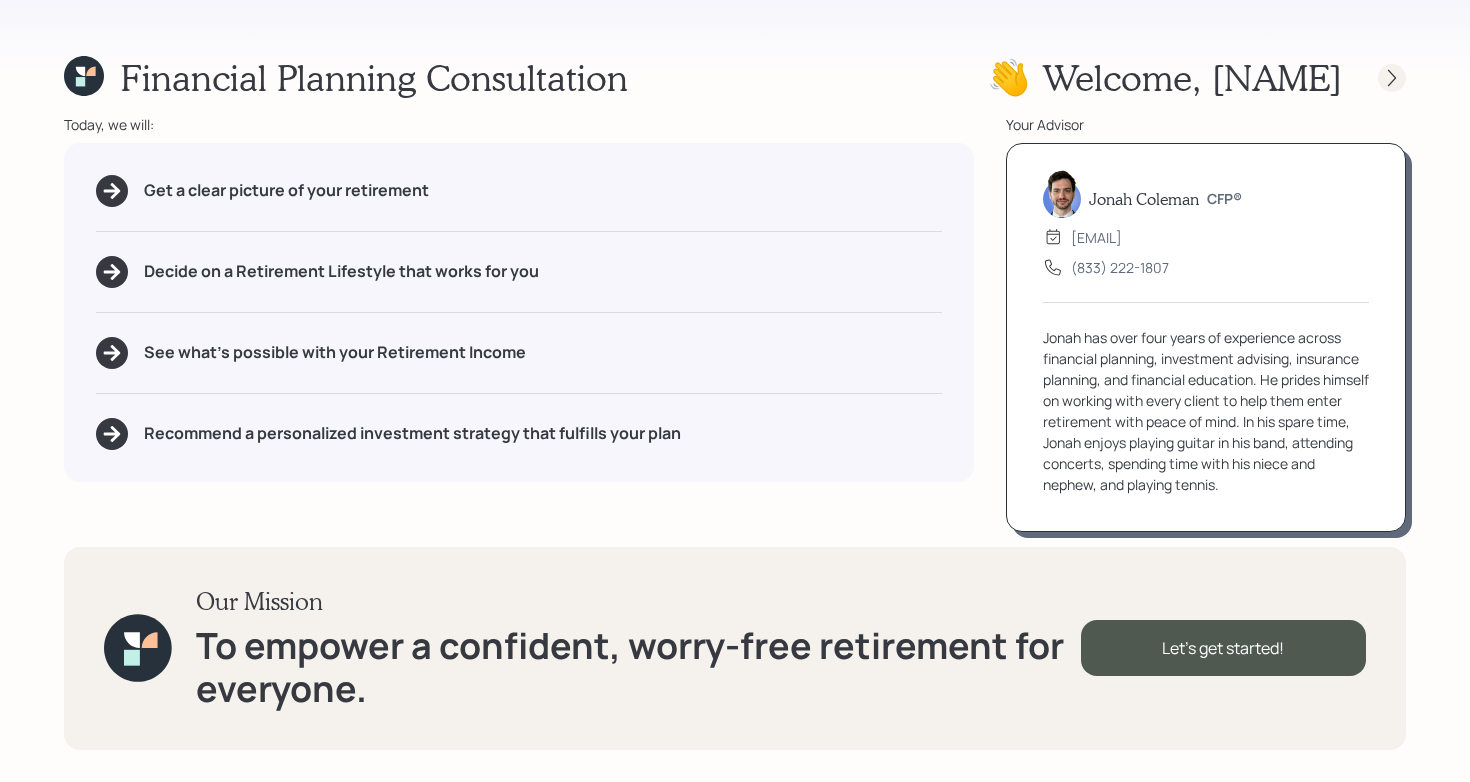 click 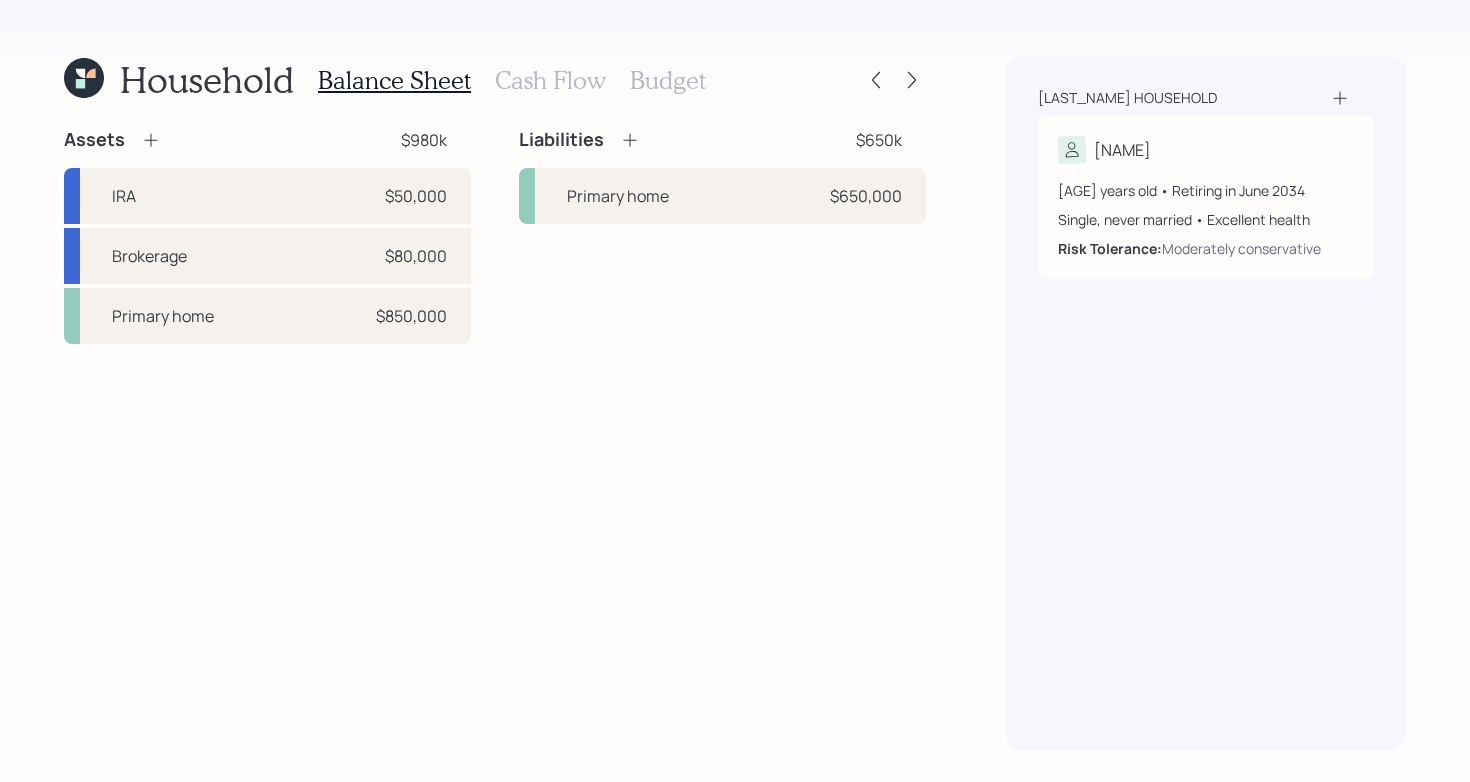 click on "Cash Flow" at bounding box center [550, 80] 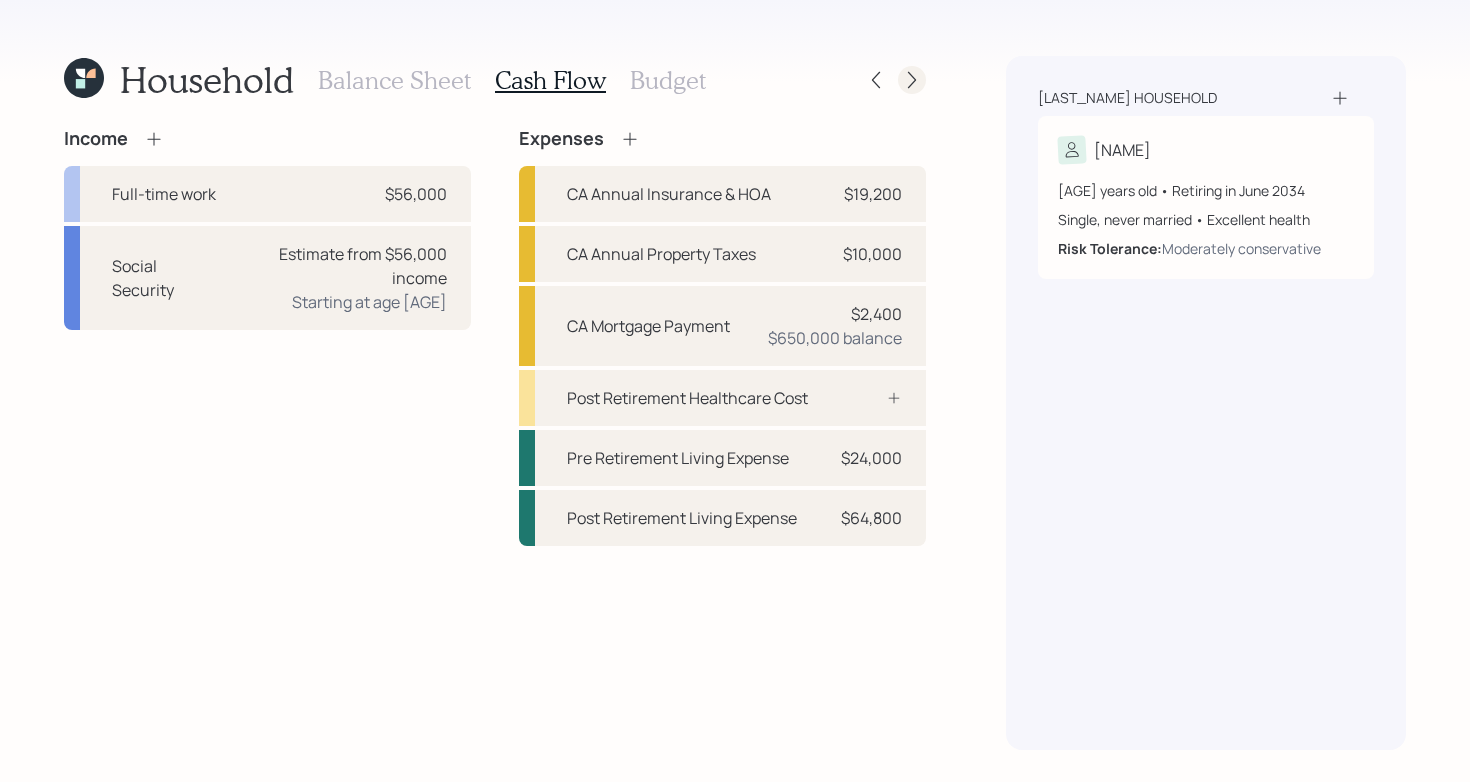 click 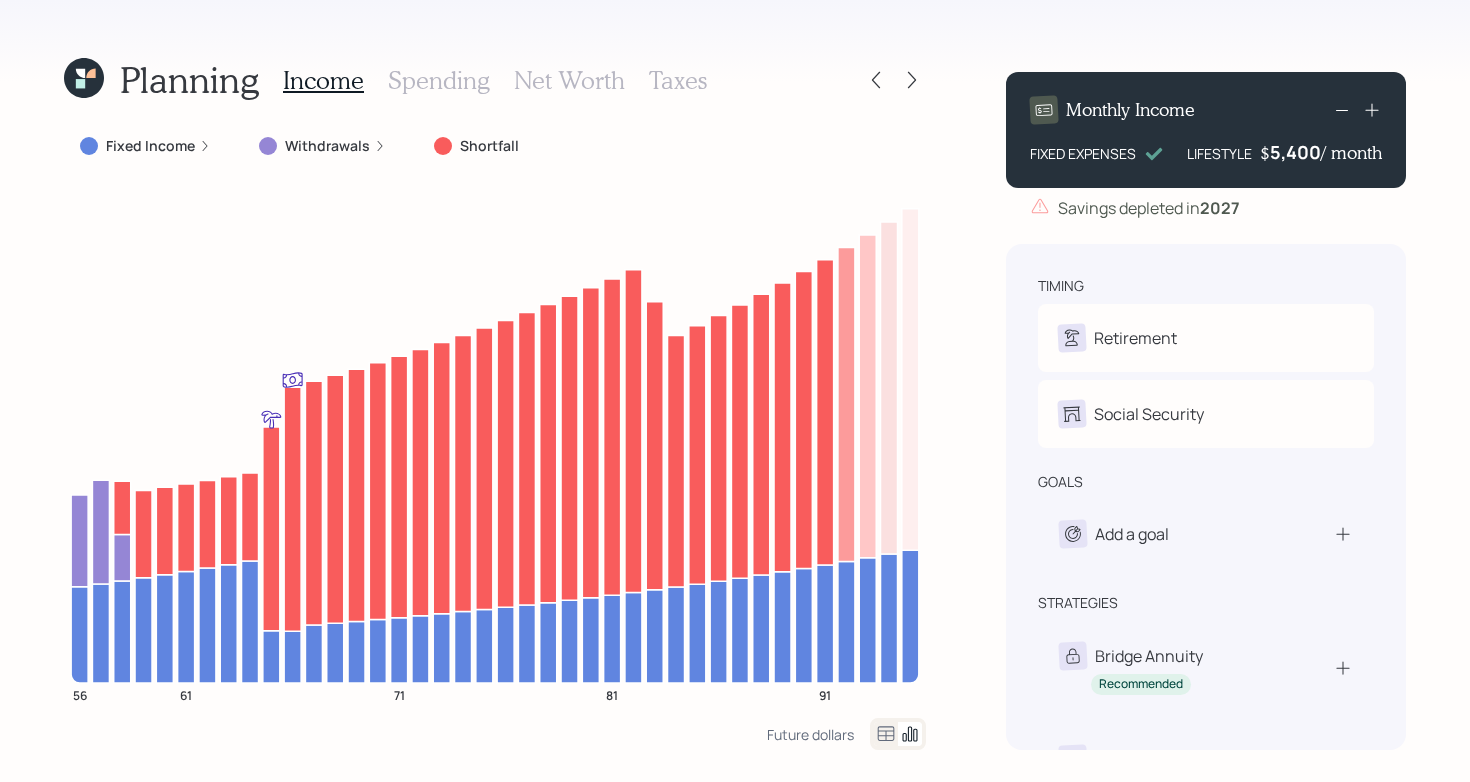 click on "Fixed Income" at bounding box center (150, 146) 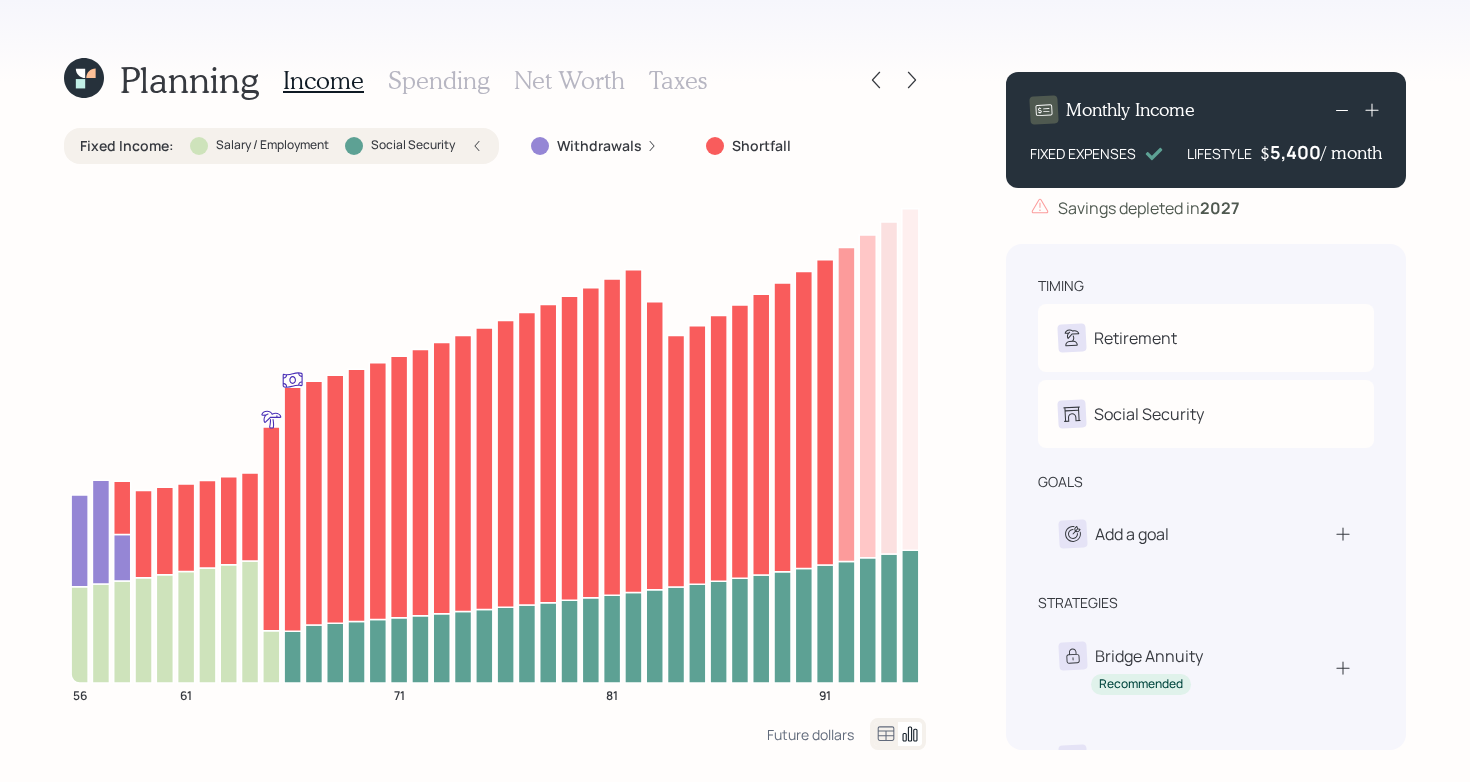 click on "Fixed Income :" at bounding box center [127, 146] 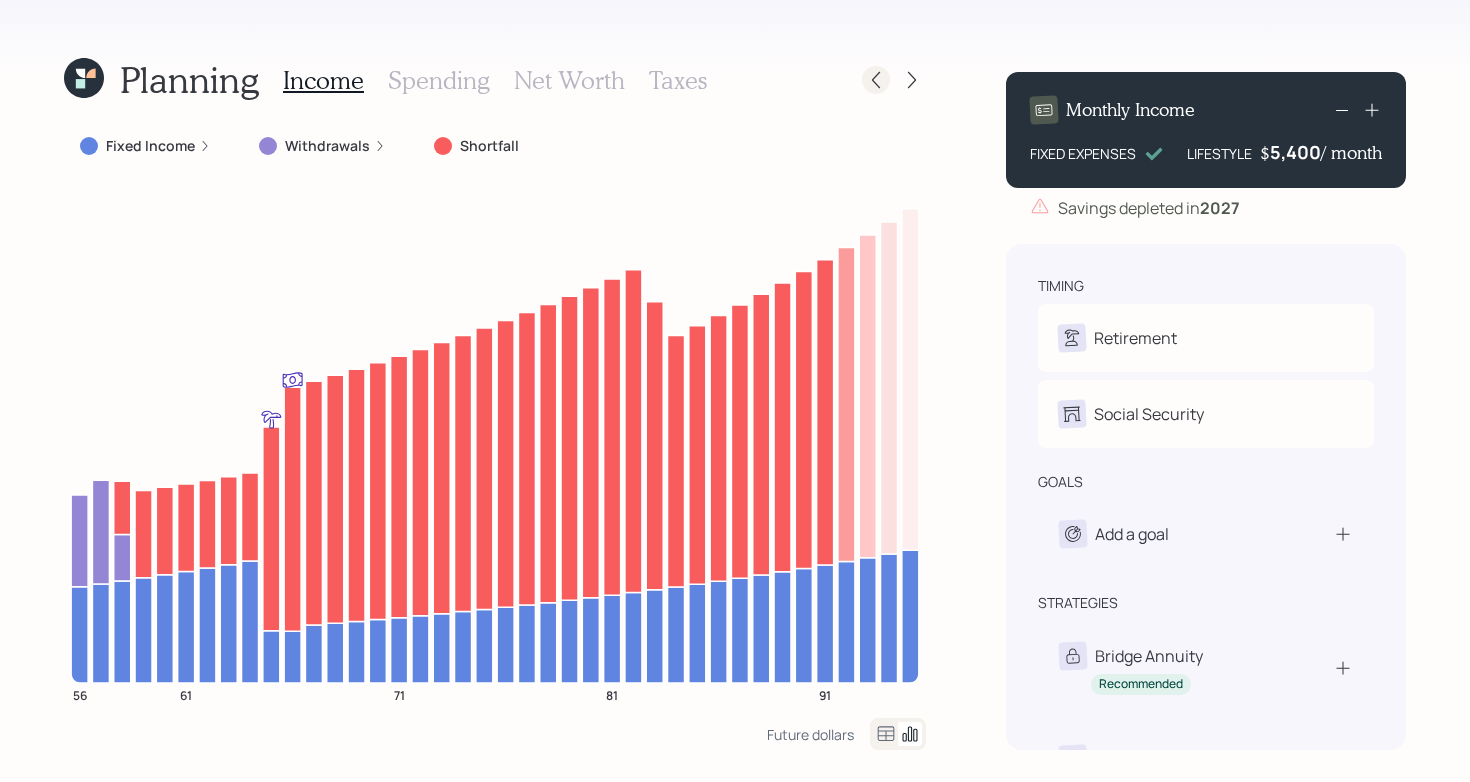 click 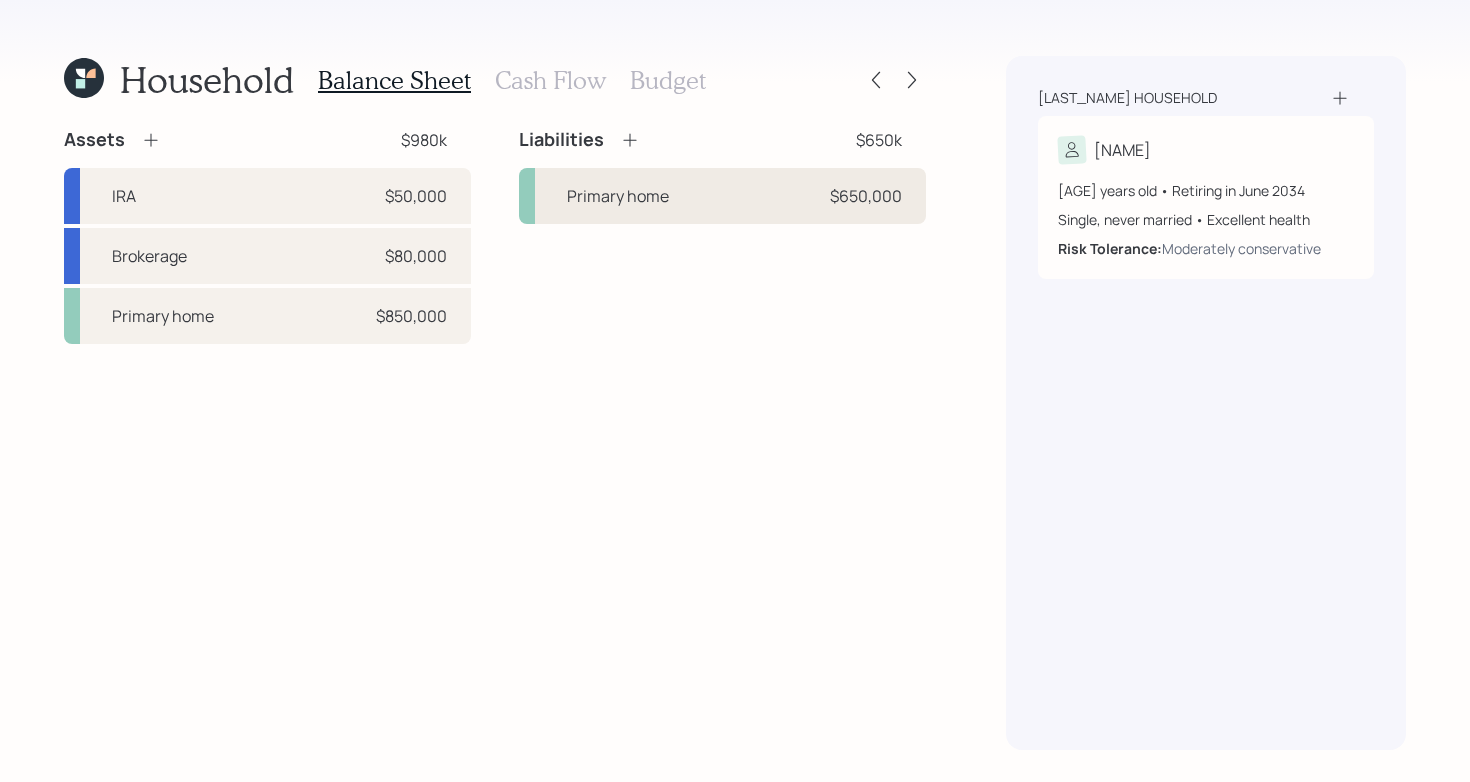 click on "Primary home $650,000" at bounding box center (722, 196) 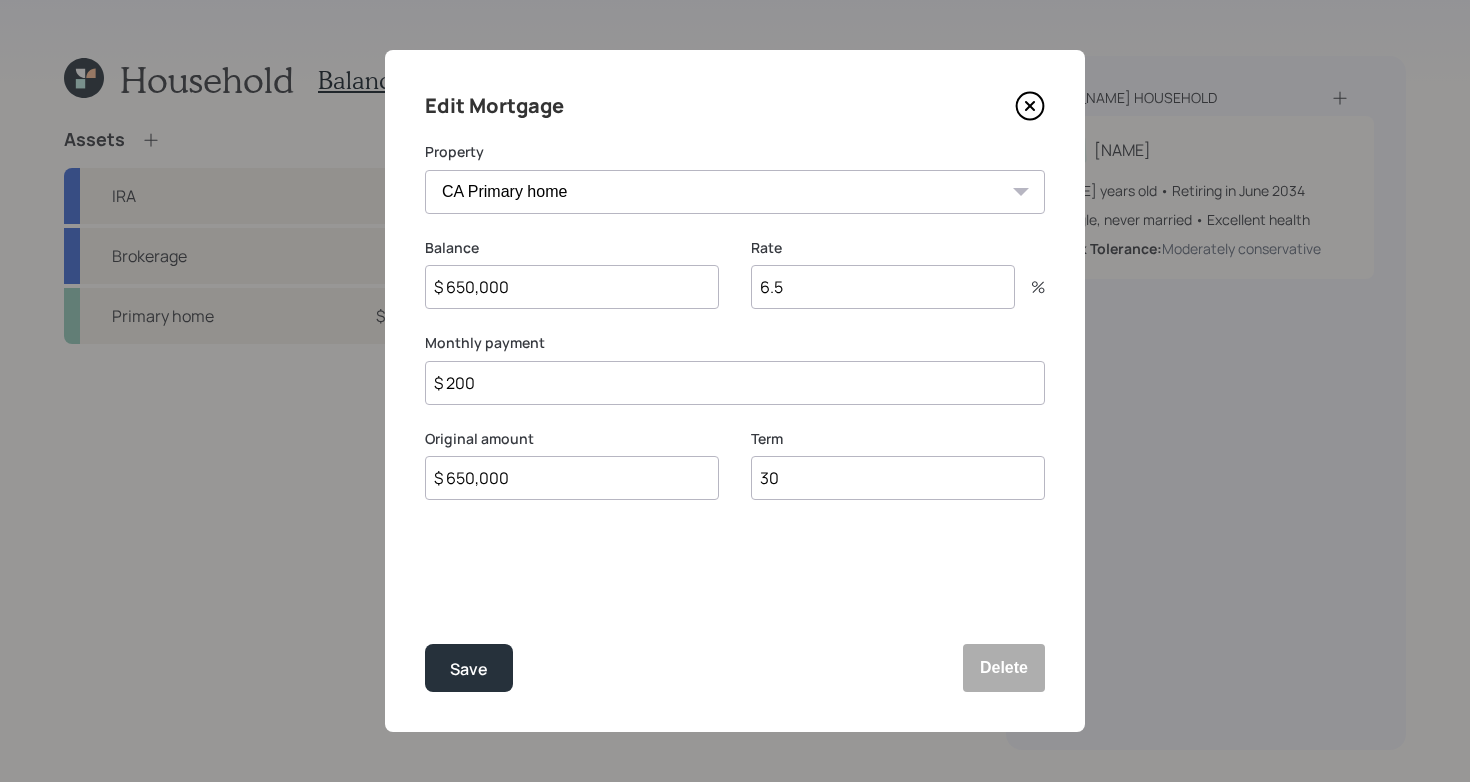 click 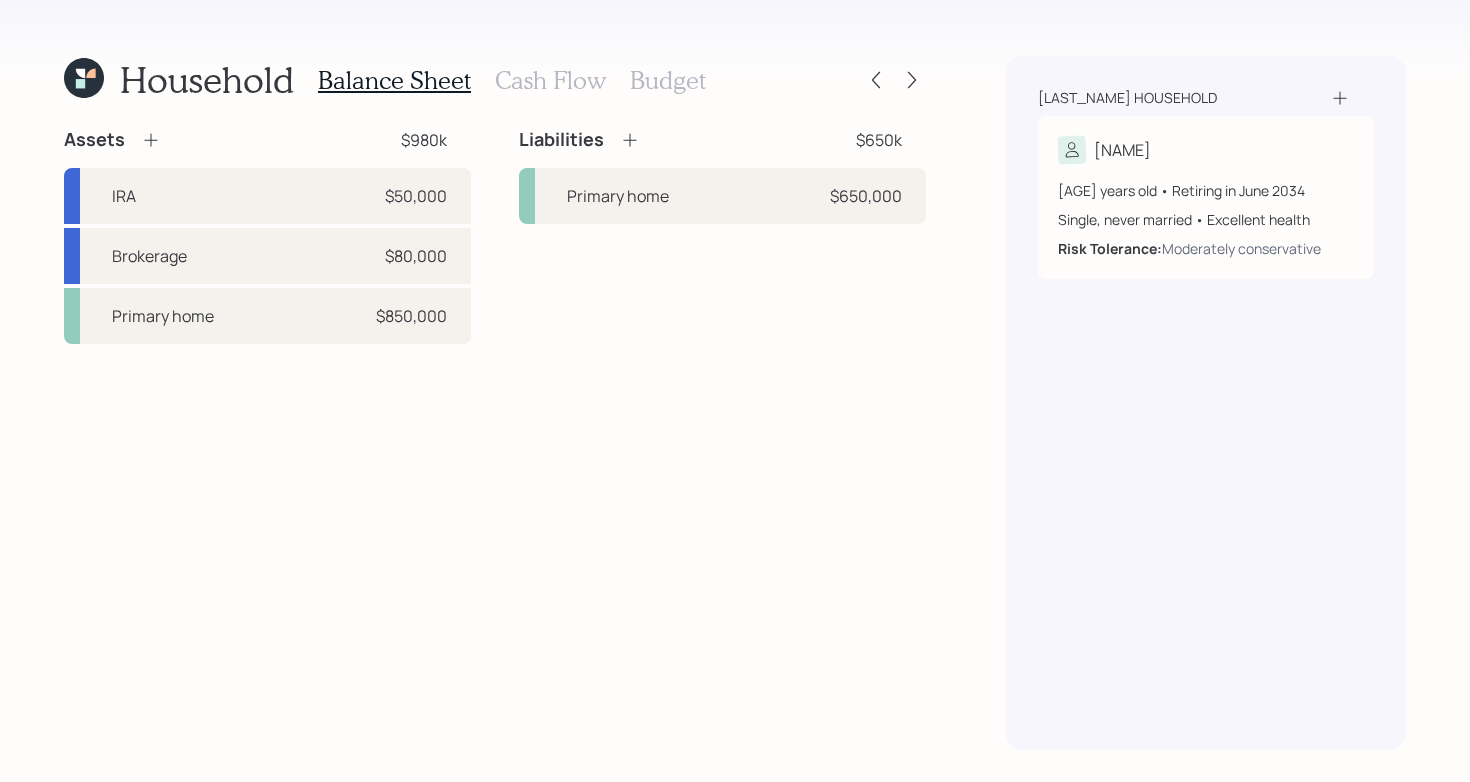 click on "Cash Flow" at bounding box center [550, 80] 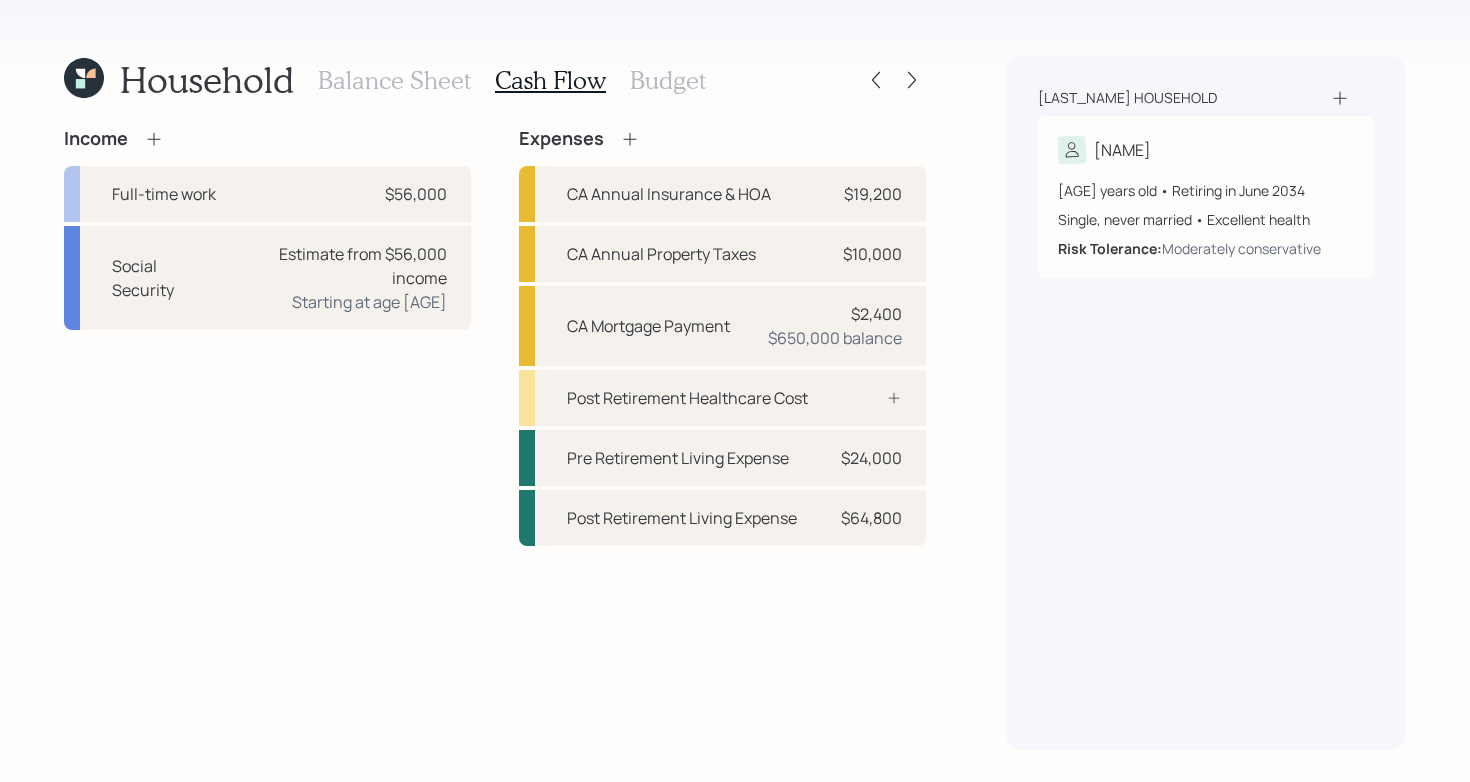 click on "Budget" at bounding box center (668, 80) 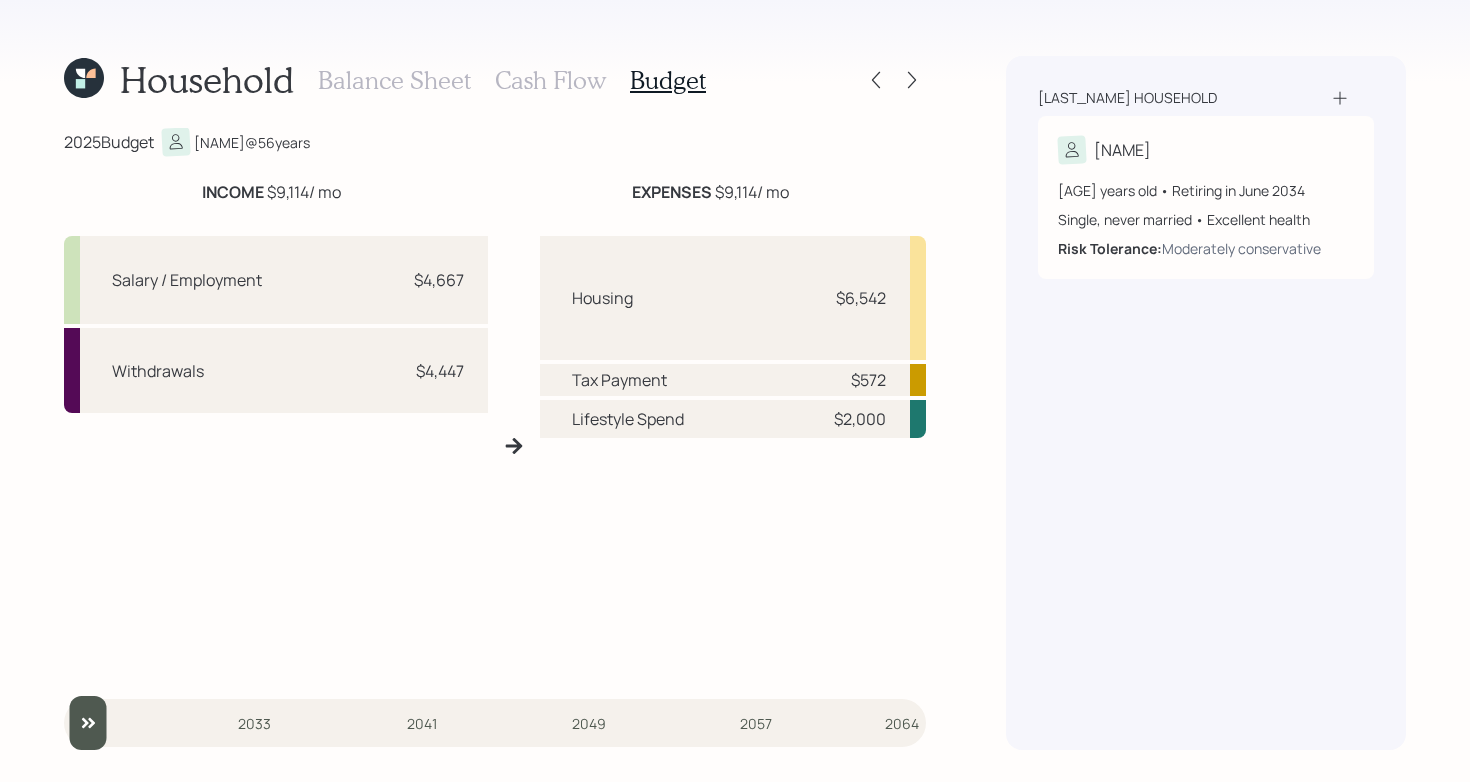 click on "Cash Flow" at bounding box center (550, 80) 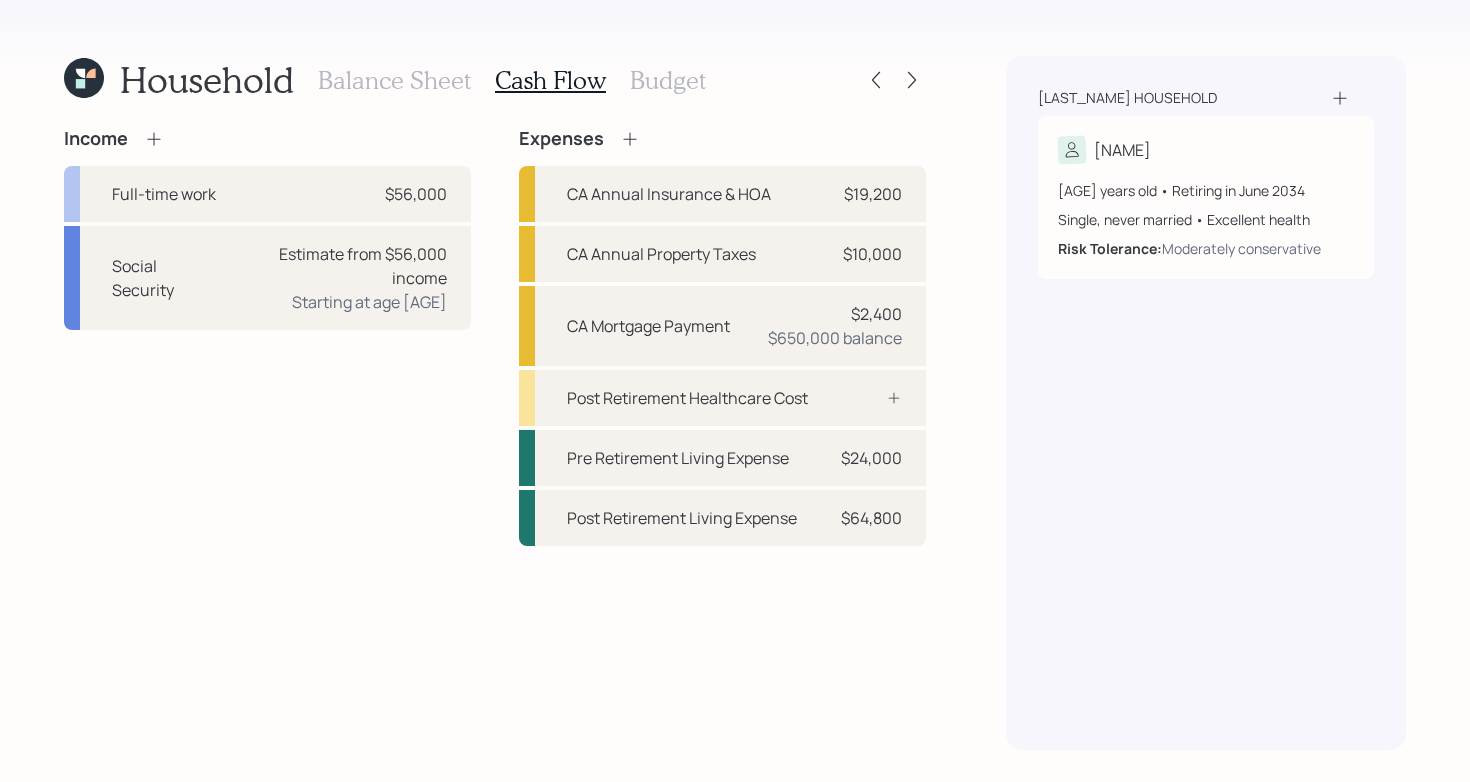 click on "Balance Sheet" at bounding box center [394, 80] 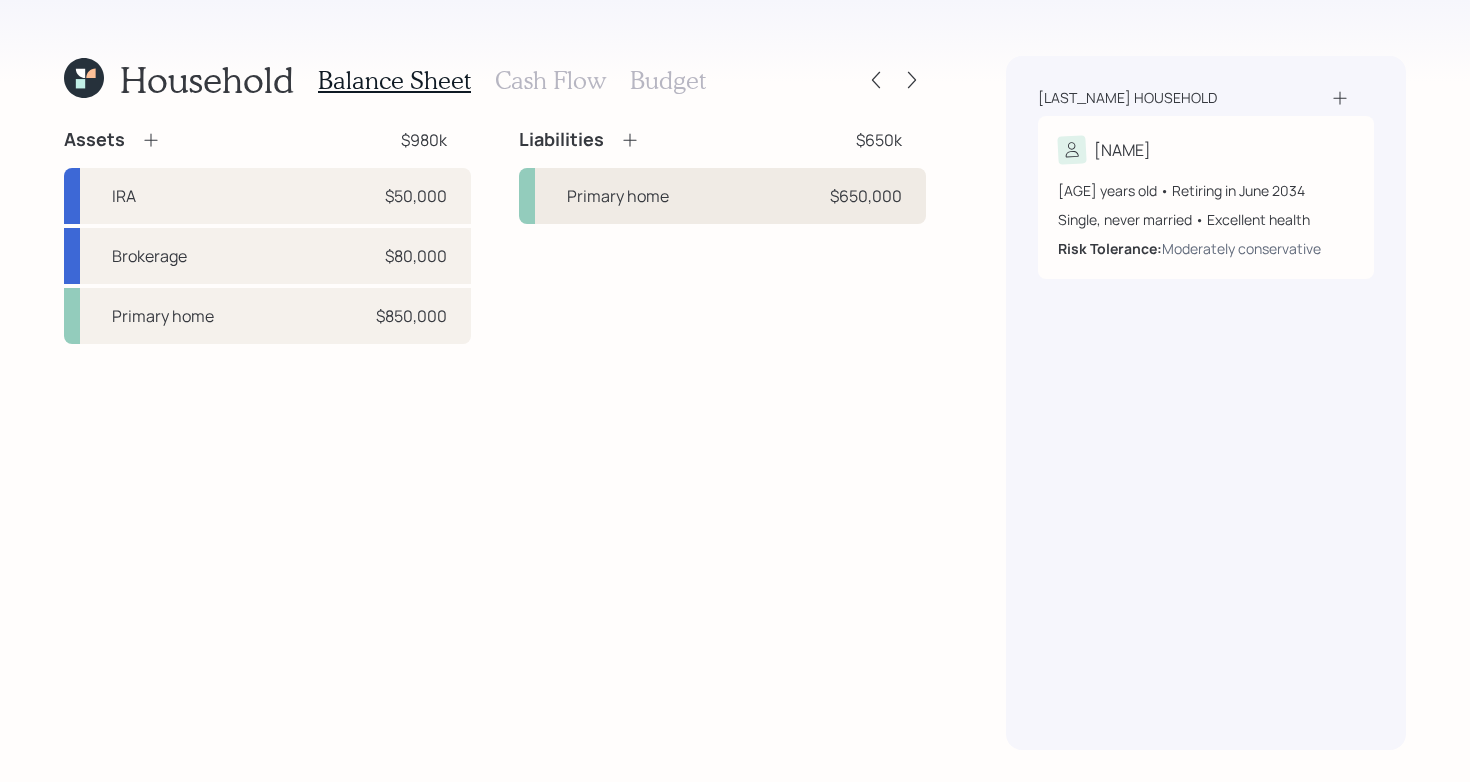click on "Primary home $650,000" at bounding box center [722, 196] 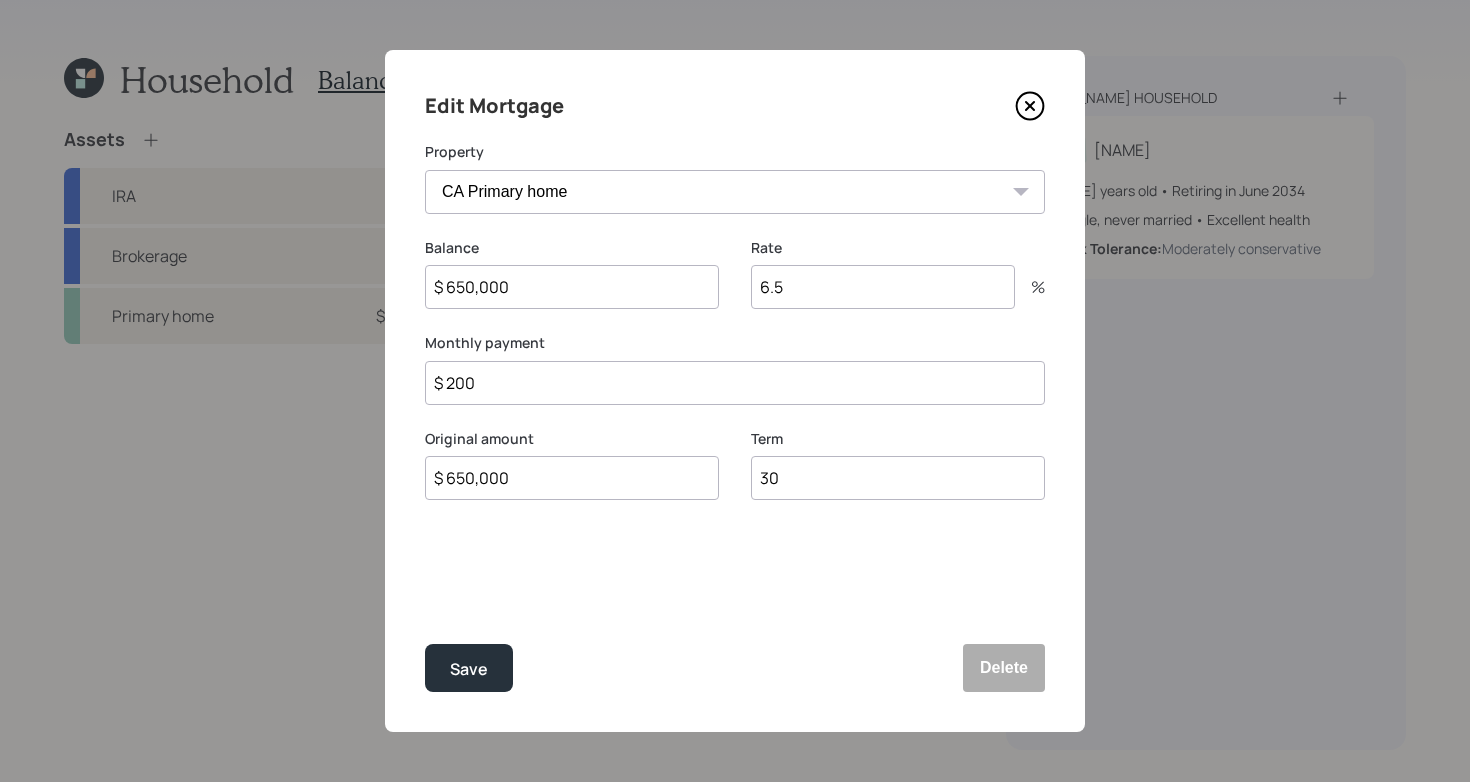 click on "6.5" at bounding box center [883, 287] 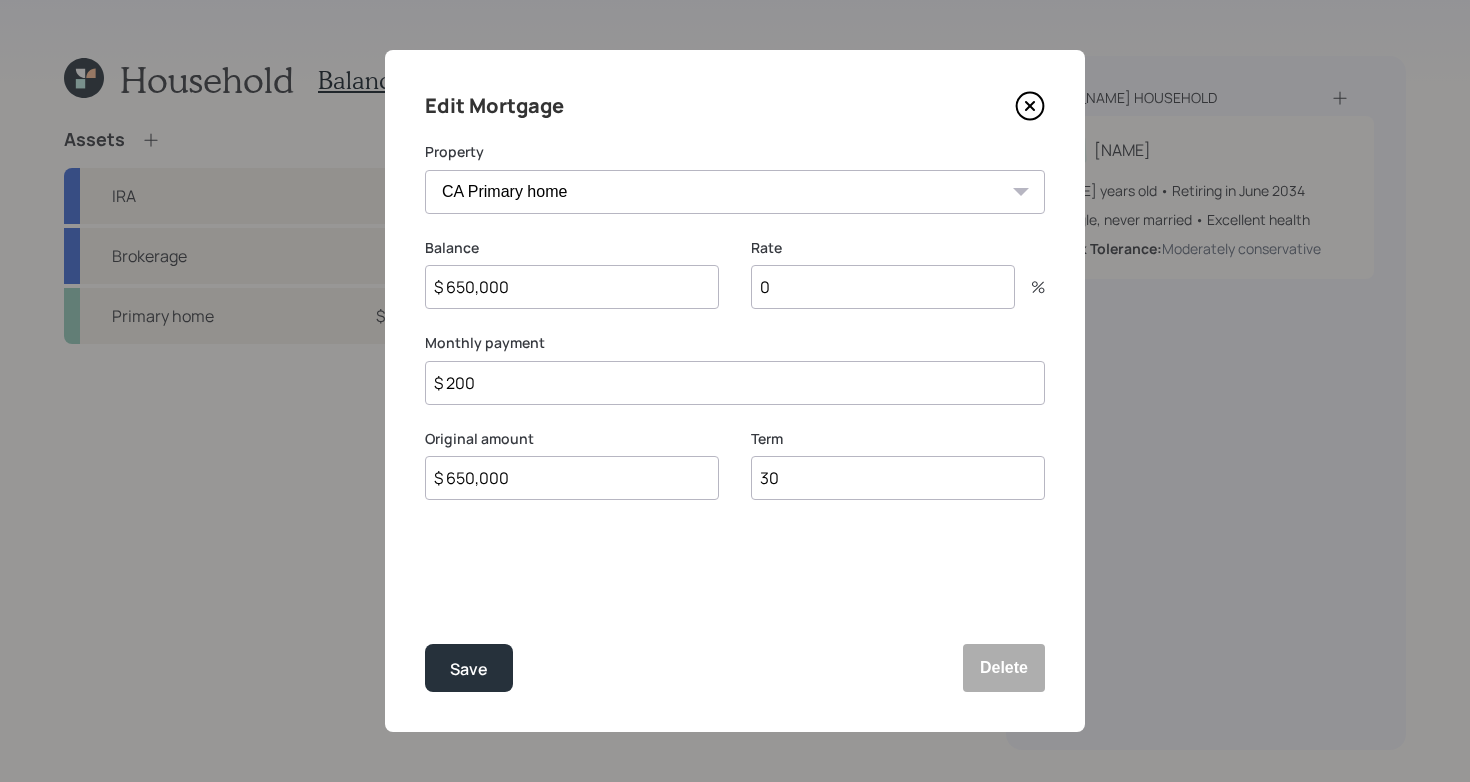 type on "0" 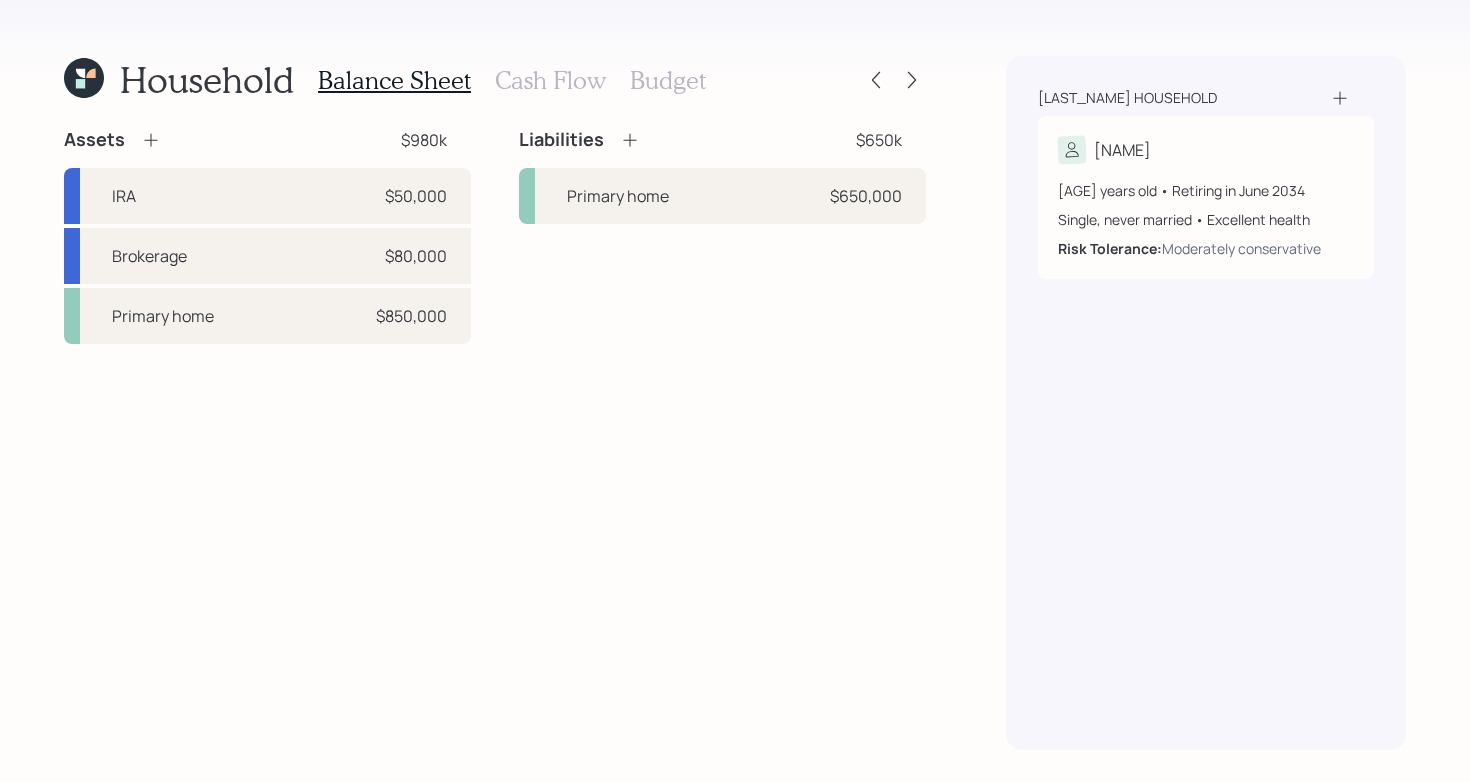 click on "Budget" at bounding box center [668, 80] 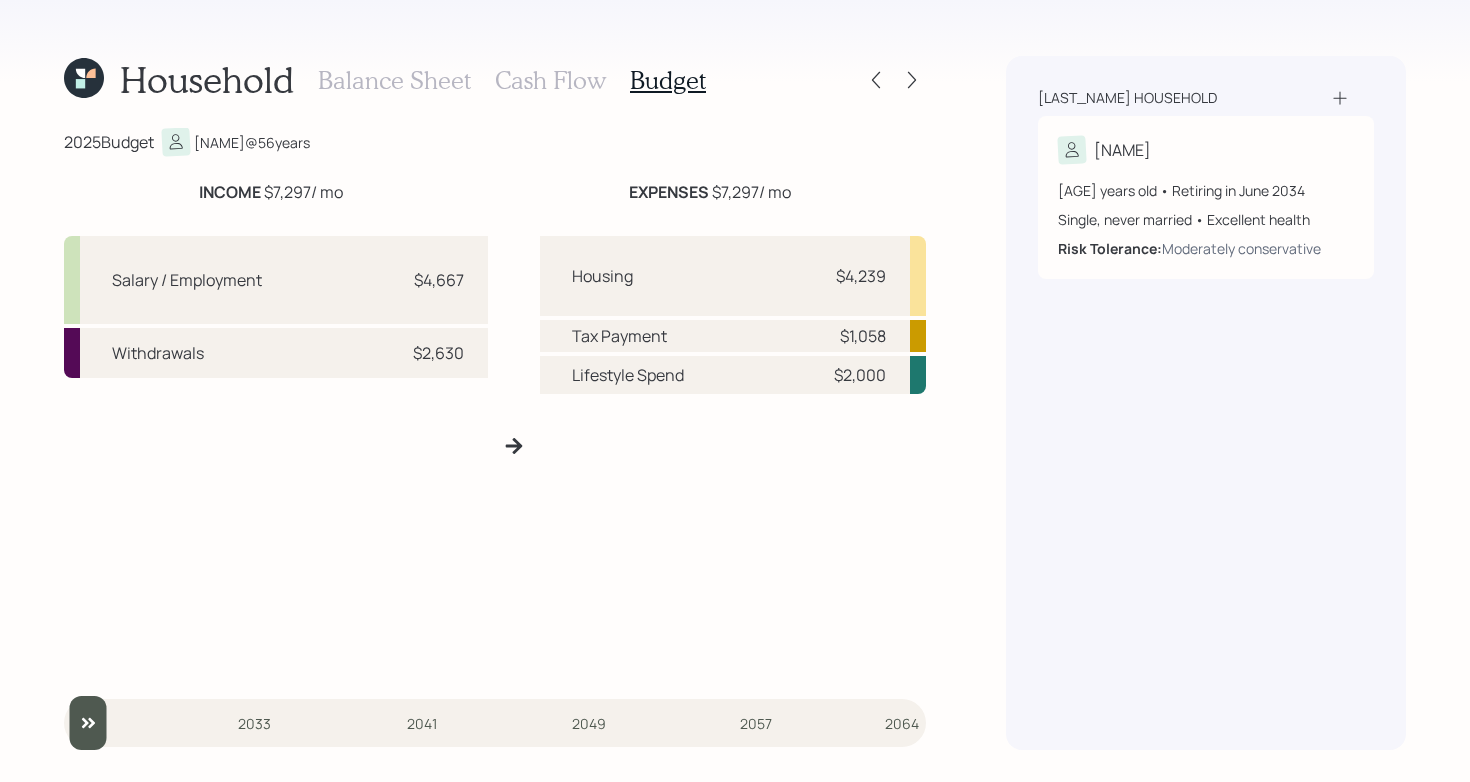 click on "Cash Flow" at bounding box center (550, 80) 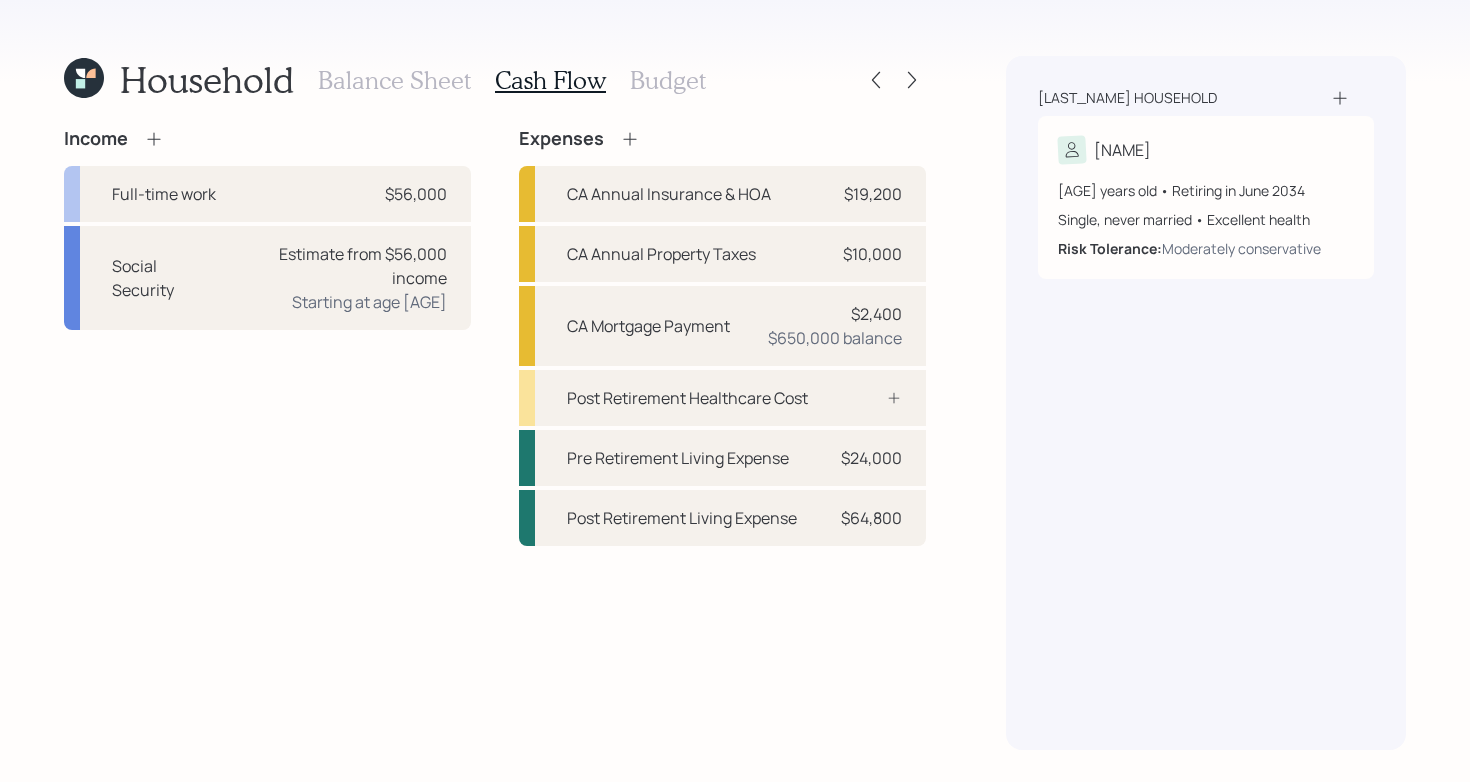 click on "Balance Sheet" at bounding box center (394, 80) 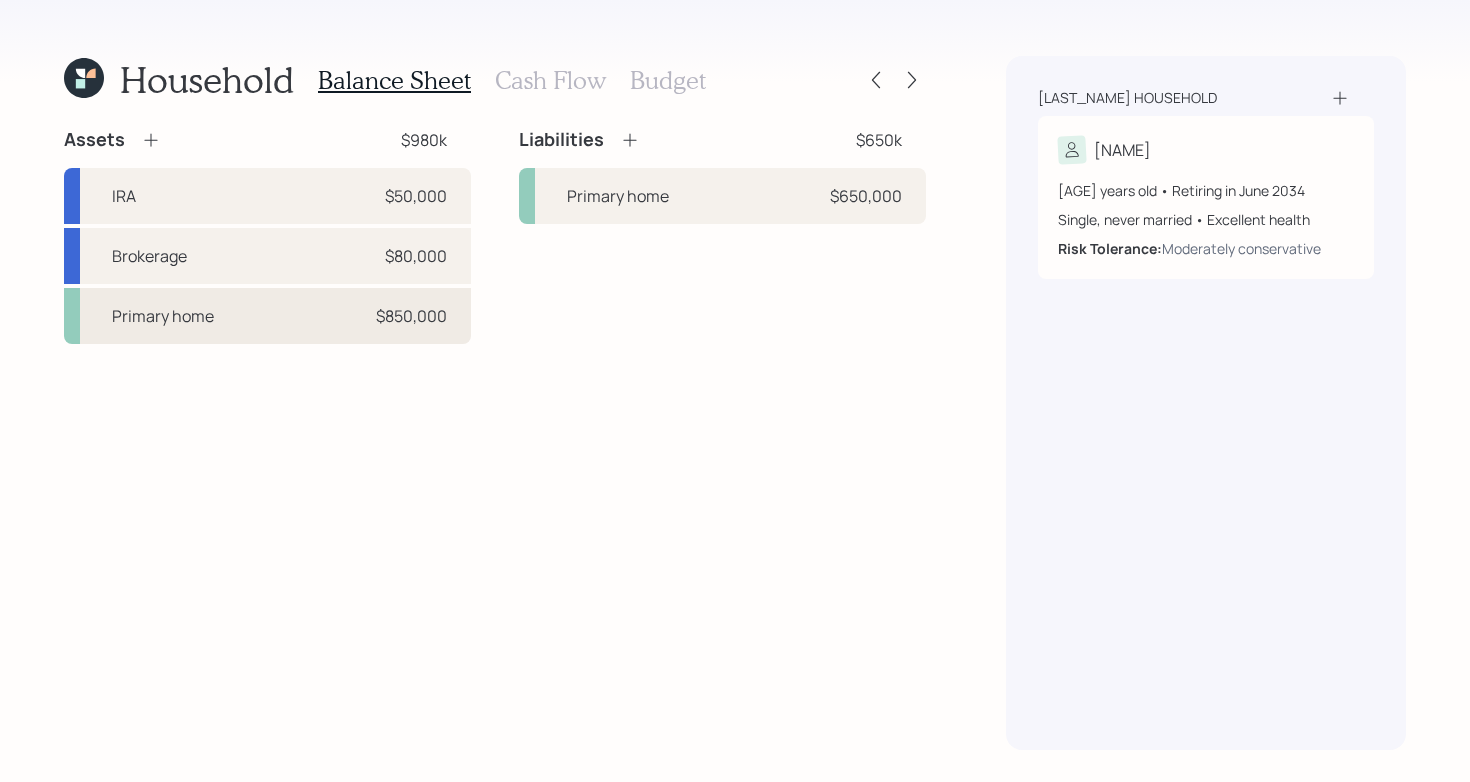 click on "Primary home $850,000" at bounding box center [267, 316] 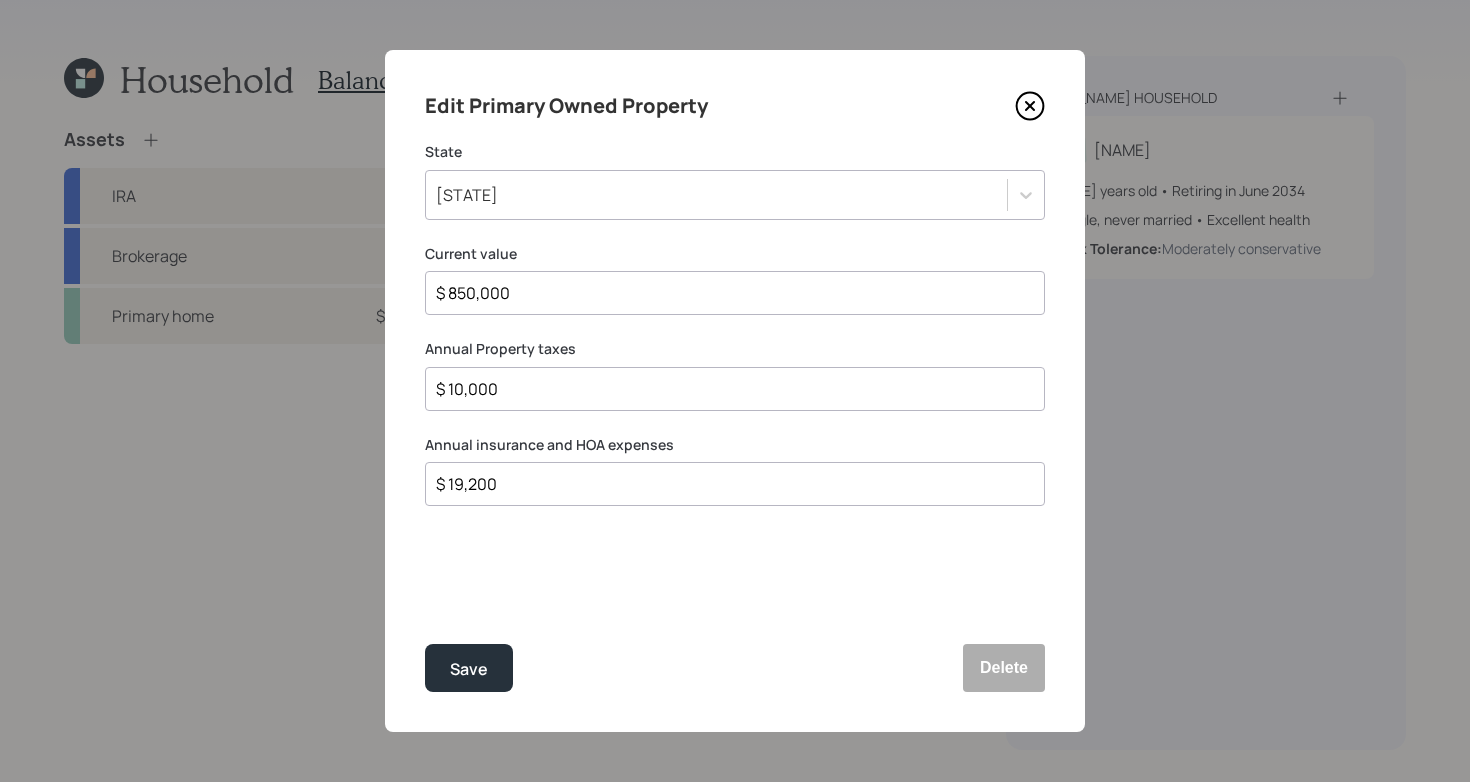 click 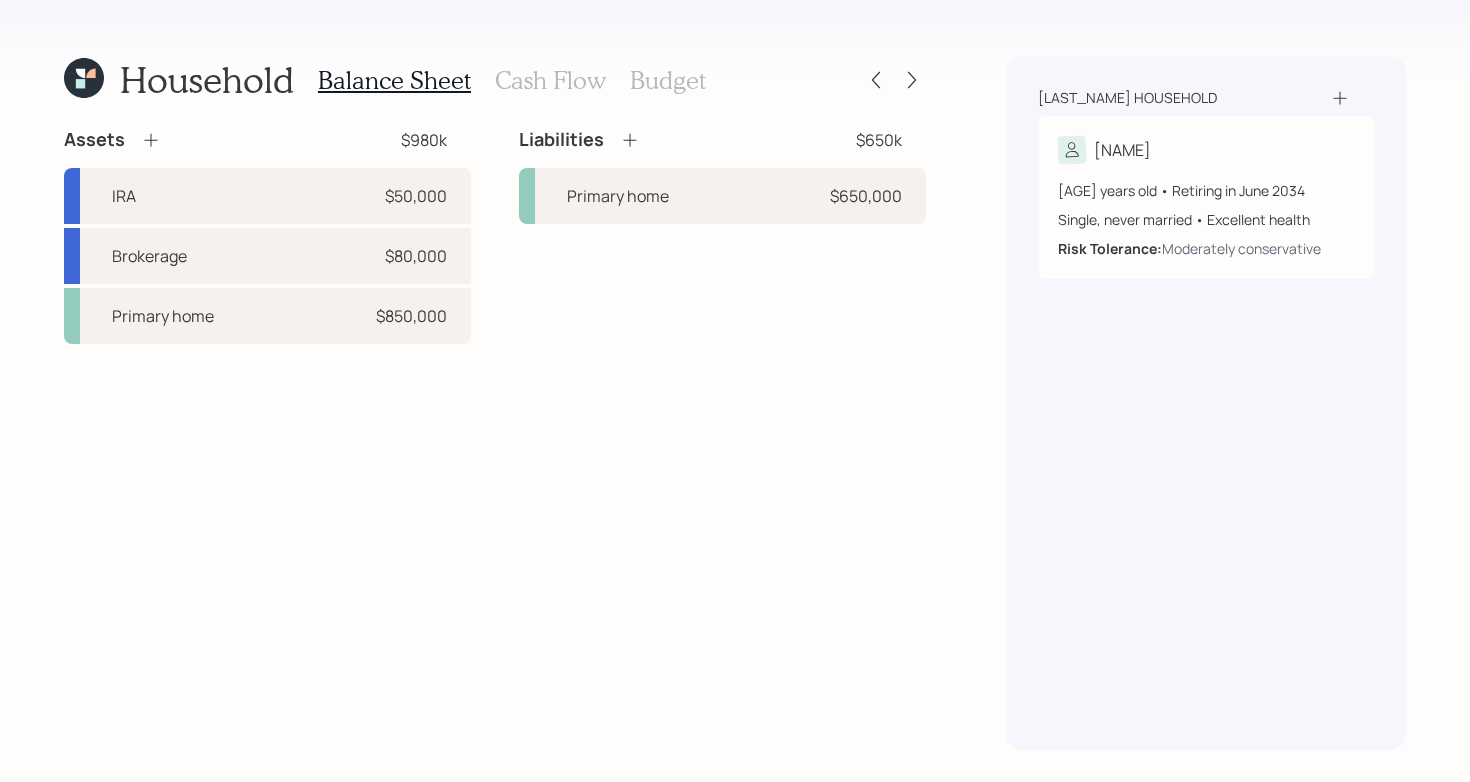 click on "Budget" at bounding box center (668, 80) 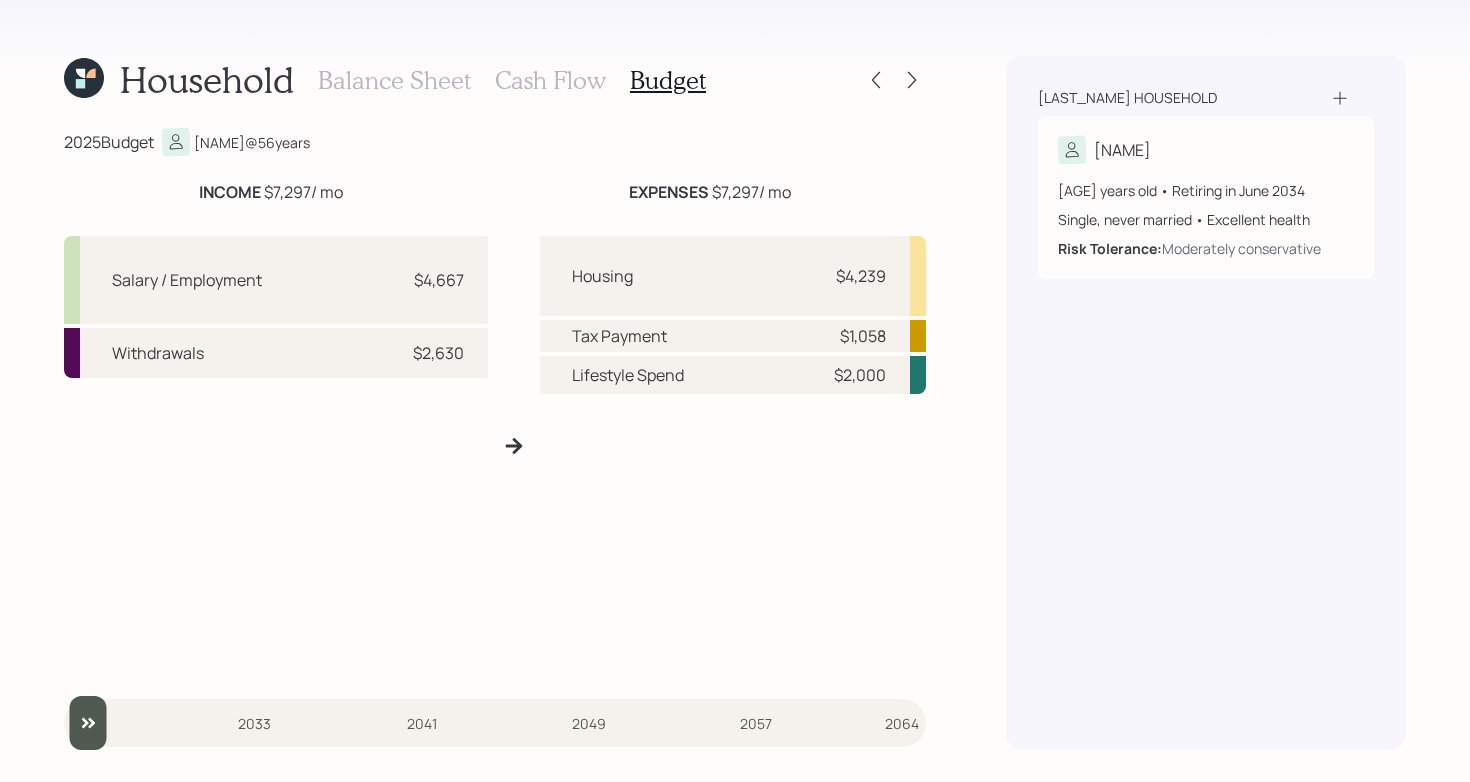 click on "Cash Flow" at bounding box center [550, 80] 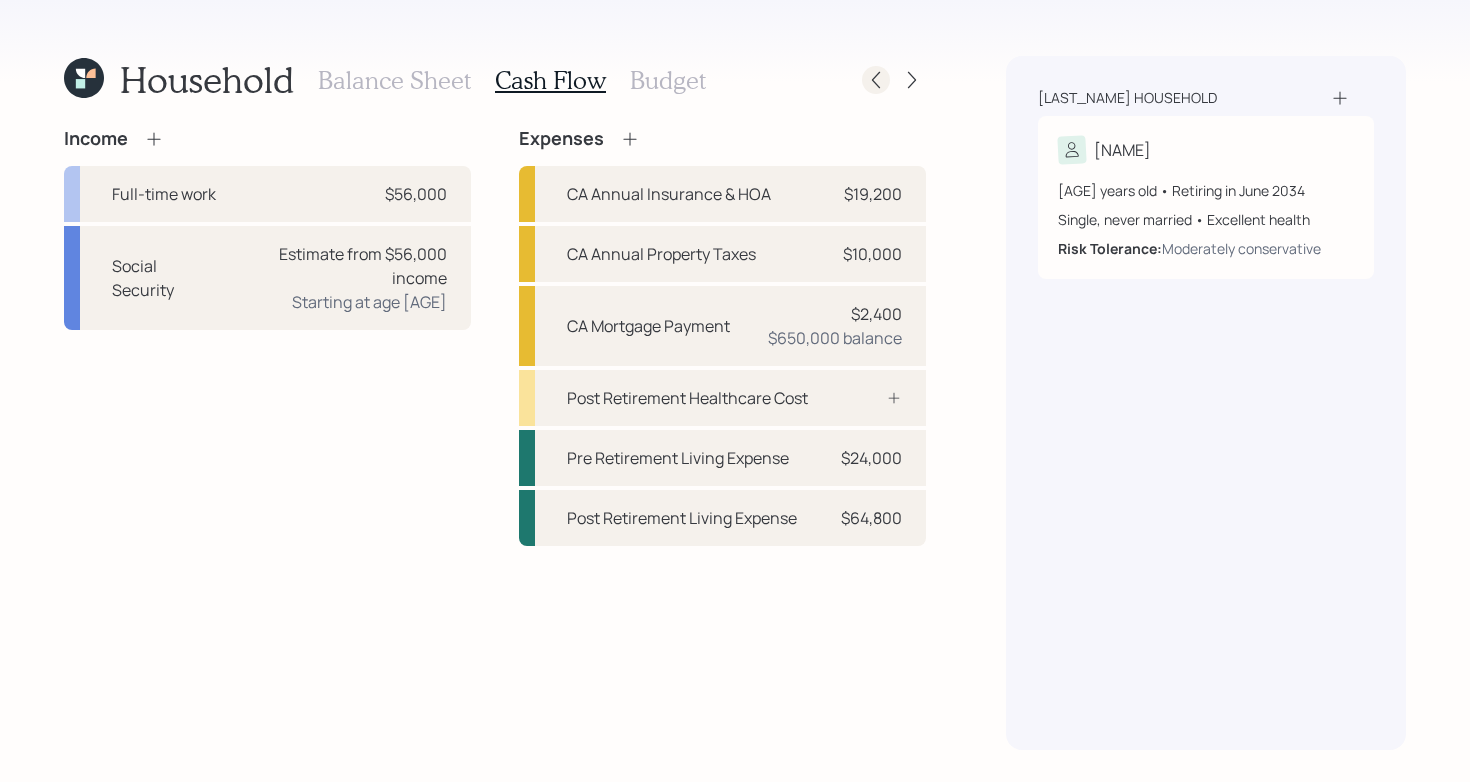 click 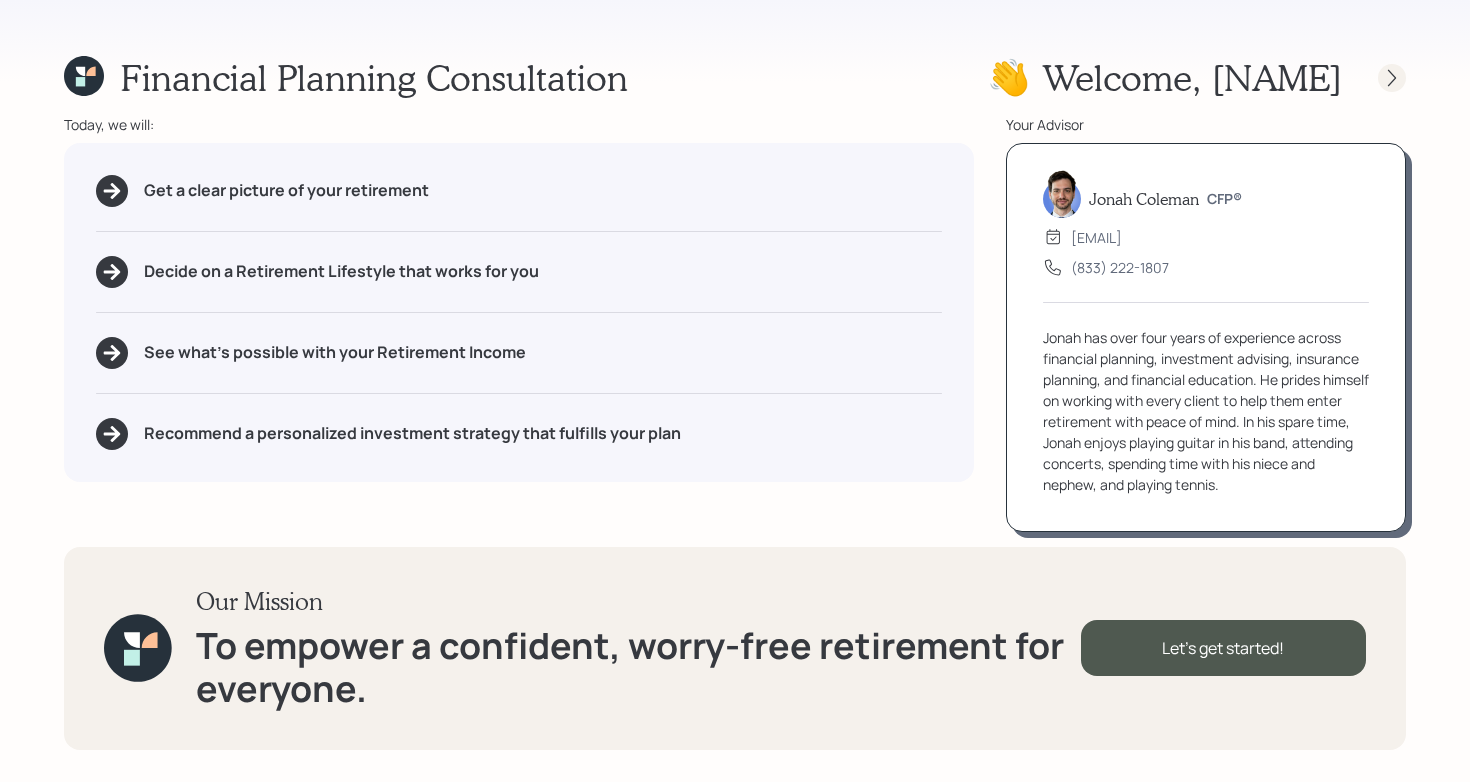 click 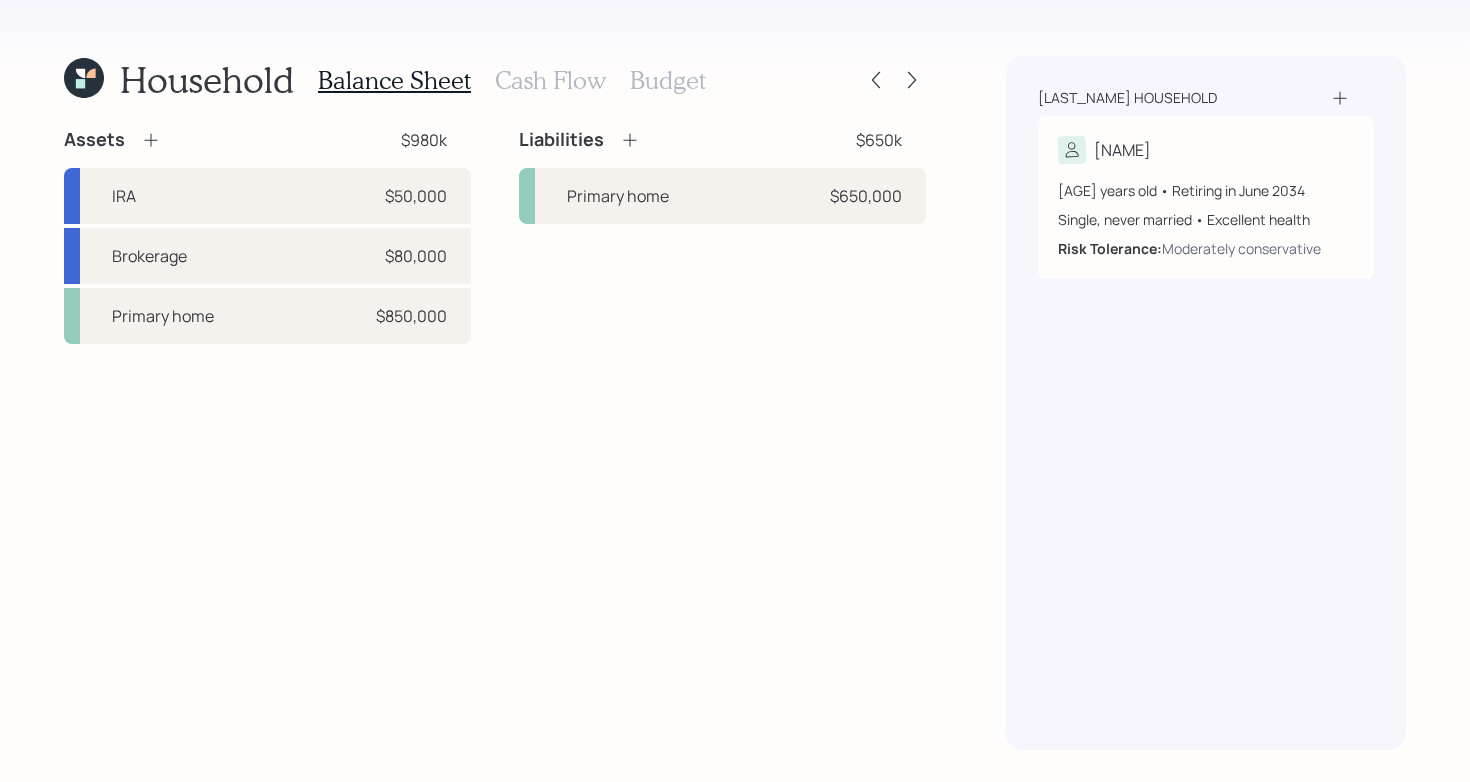 click on "Balance Sheet Cash Flow Budget" at bounding box center [512, 80] 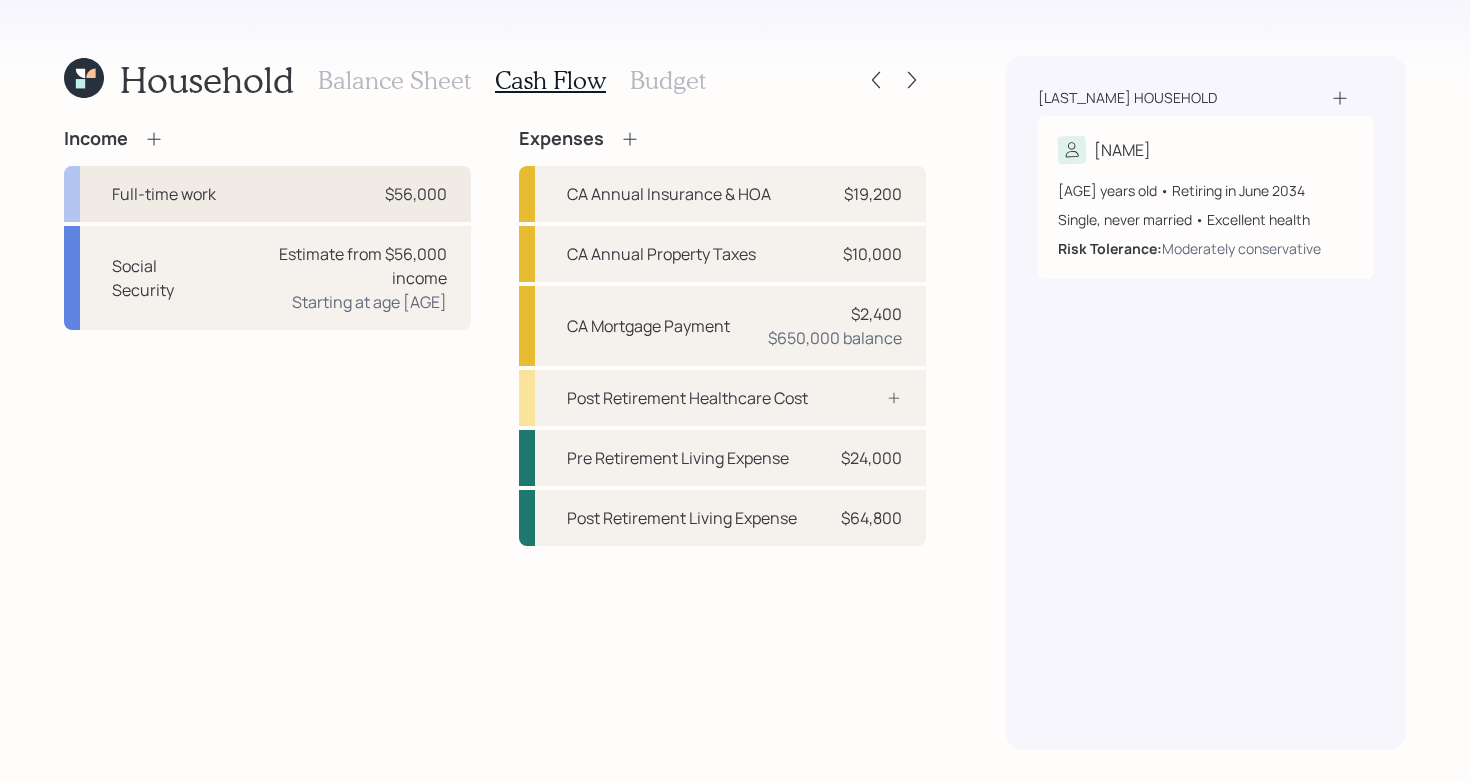 click on "Full-time work $56,000" at bounding box center (267, 194) 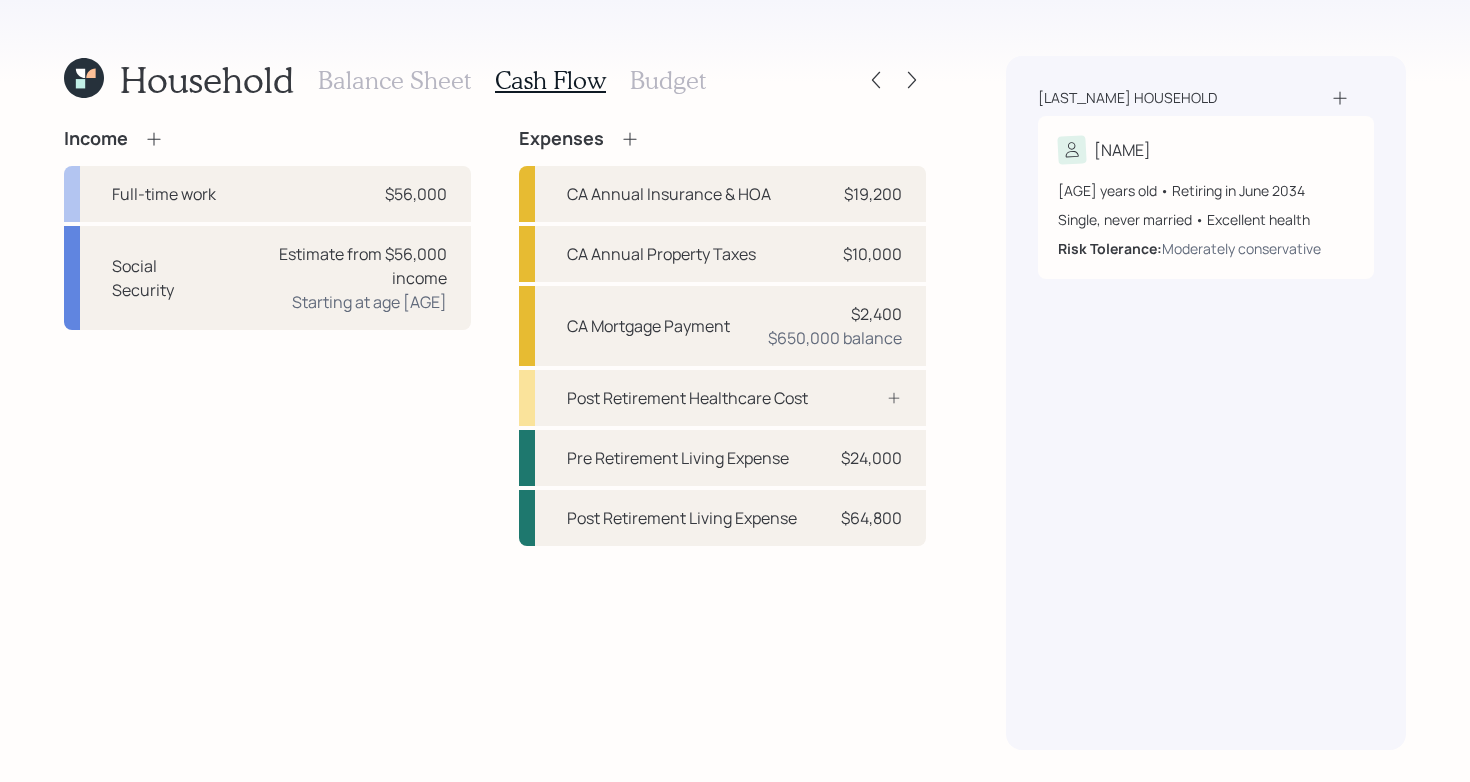 click on "Income Full-time work $56,000 Social Security Estimate from $56,000 income Starting at age [AGE]" at bounding box center [267, 337] 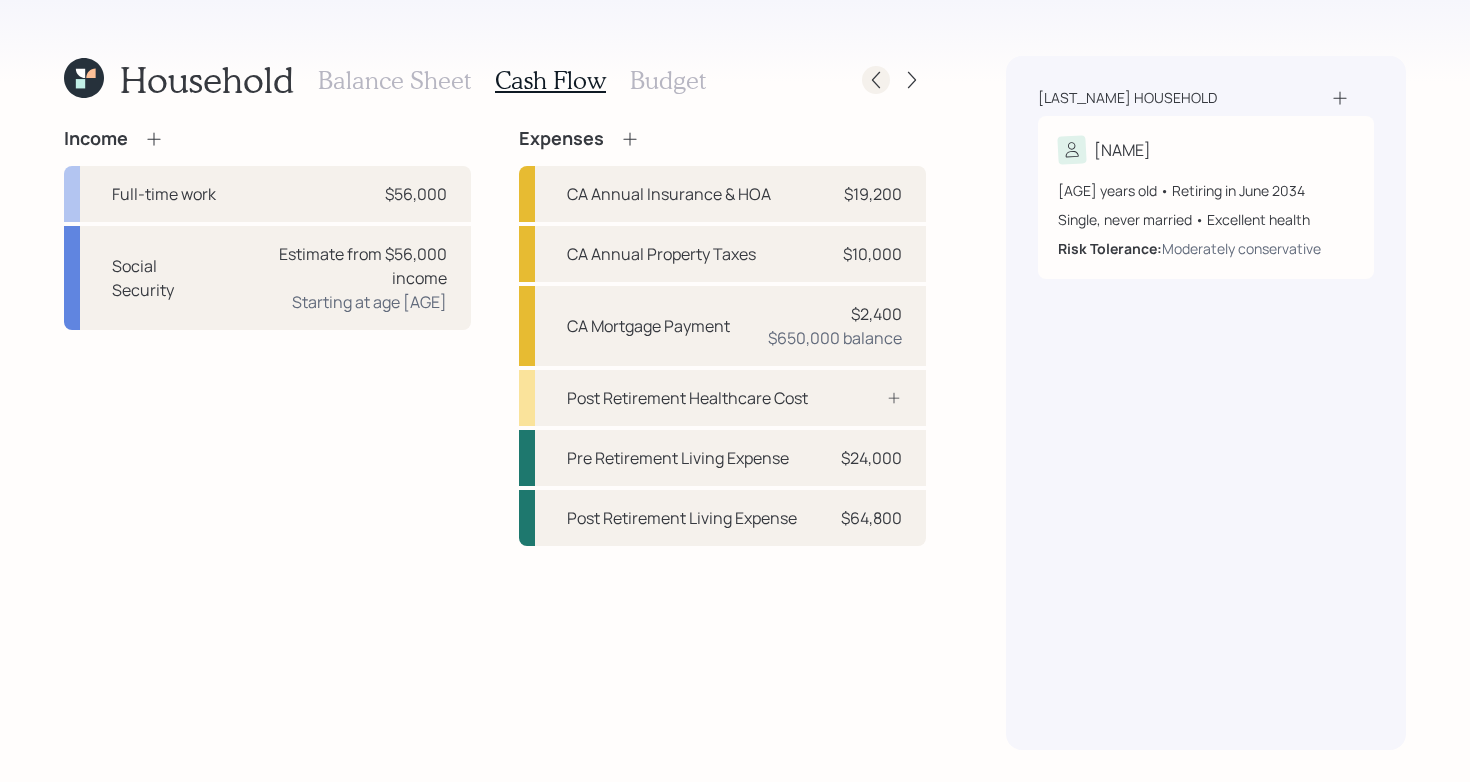 click 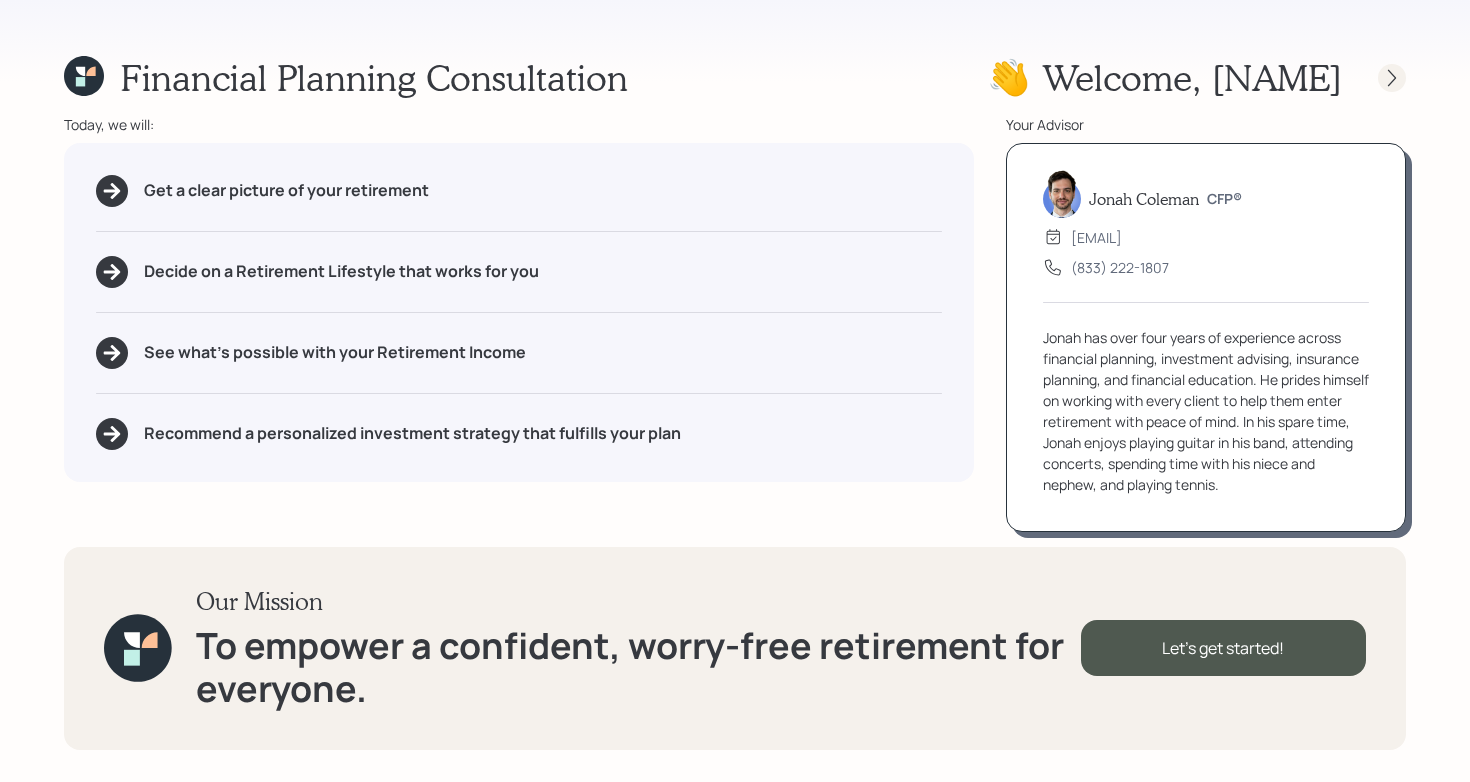 click 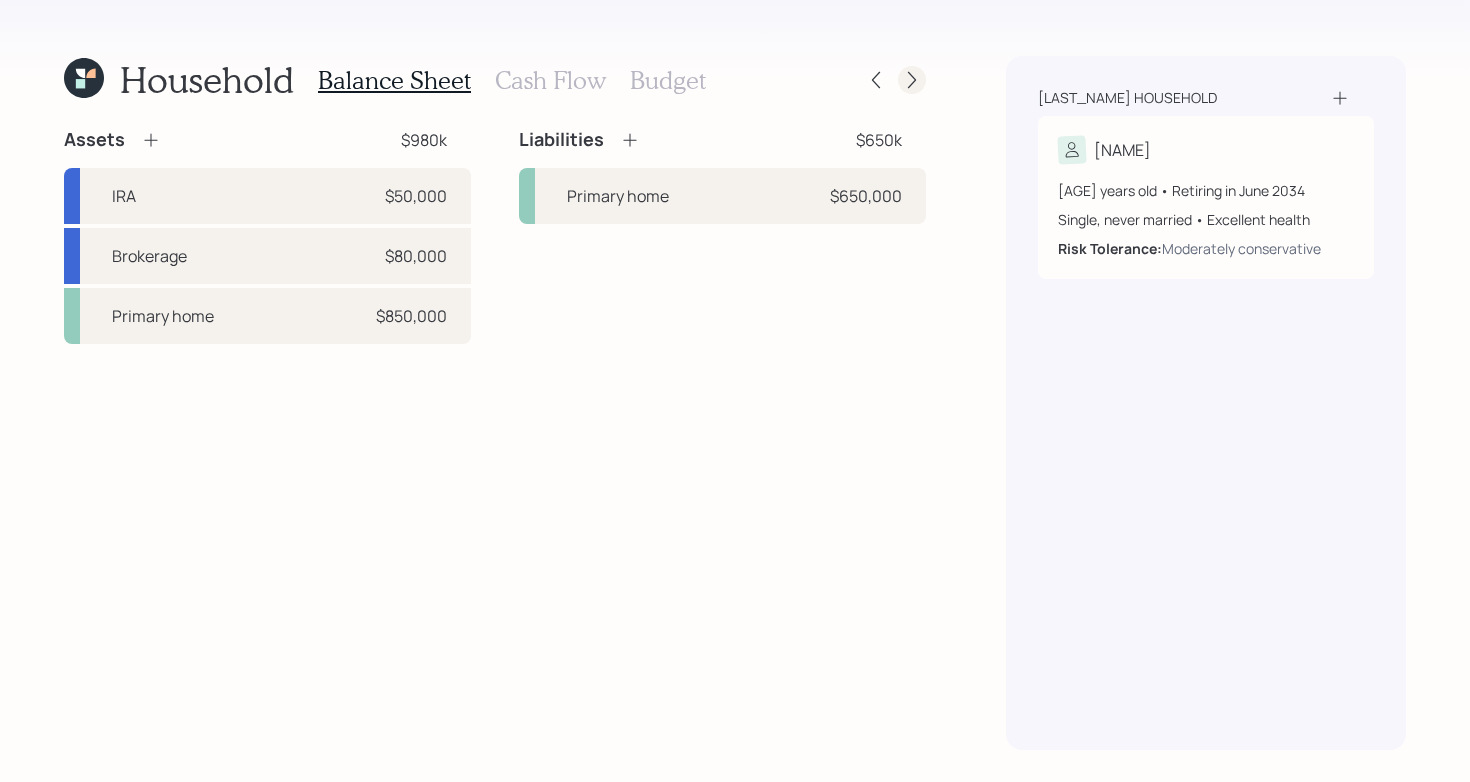 click 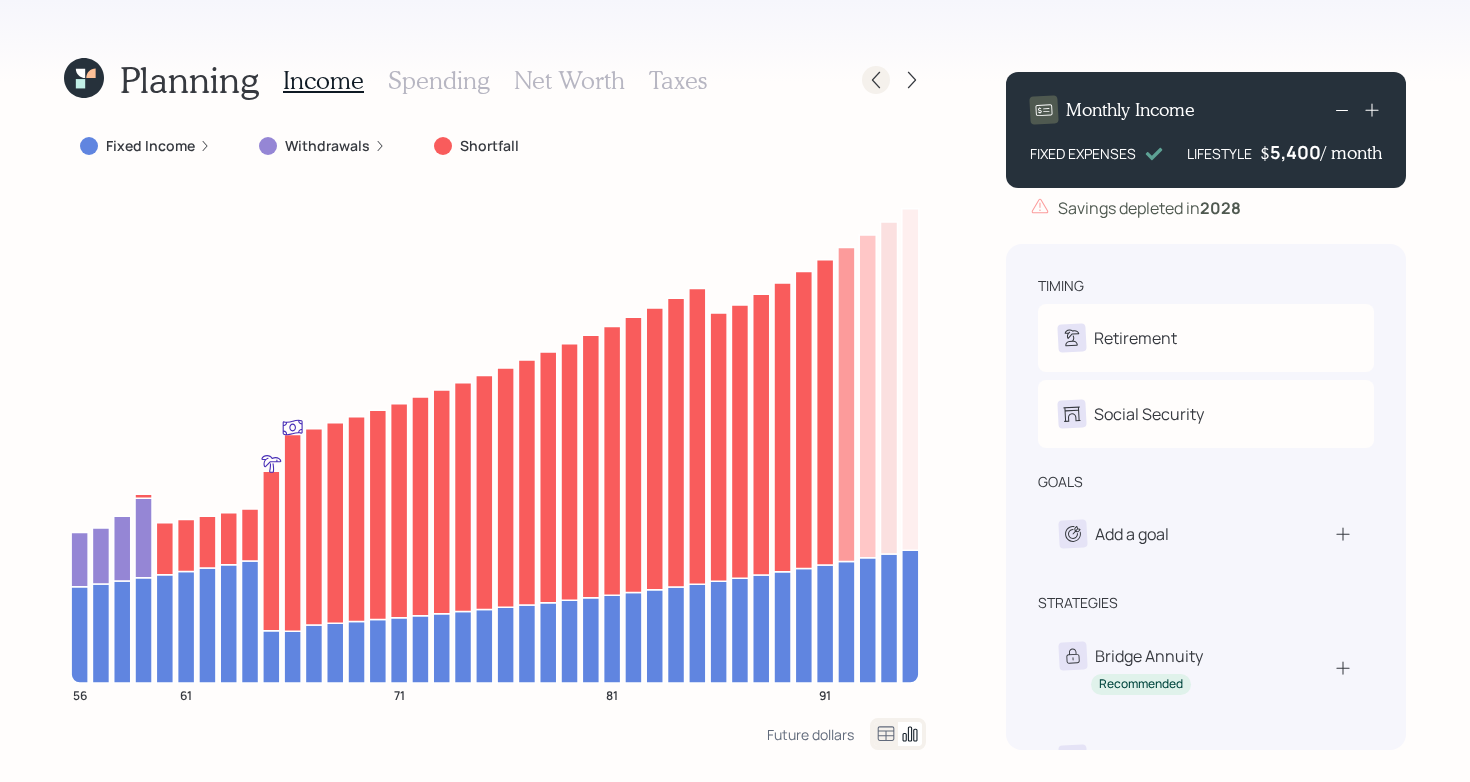 click 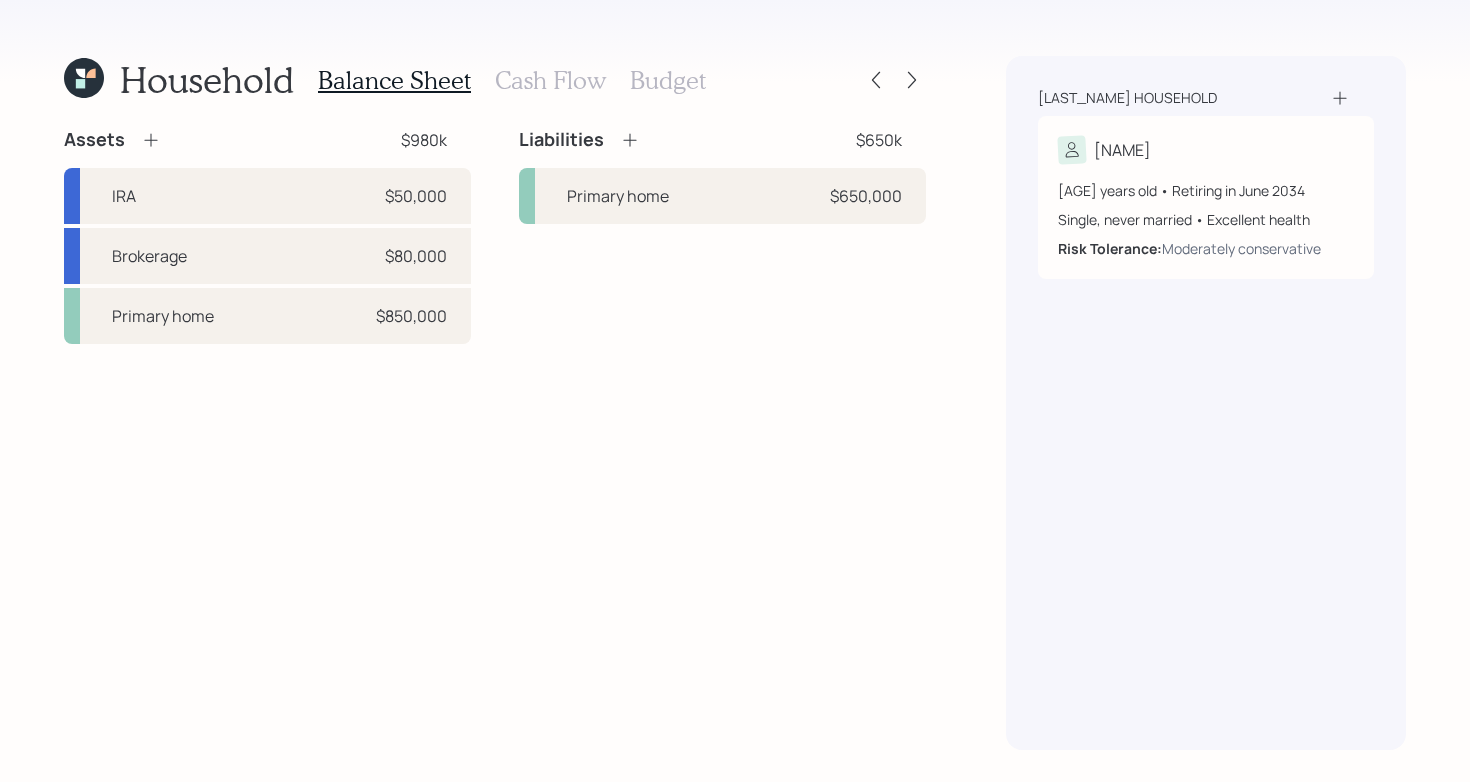 click on "Household Balance Sheet Cash Flow Budget Assets $980k IRA $50,000 Brokerage $80,000 Primary home $850,000 Liabilities $650k Primary home $650,000[LAST_NAME] household [NAME] [AGE] years old • Retiring in June 2034 Single, never married • Excellent health Risk Tolerance: Moderately conservative" at bounding box center (735, 391) 